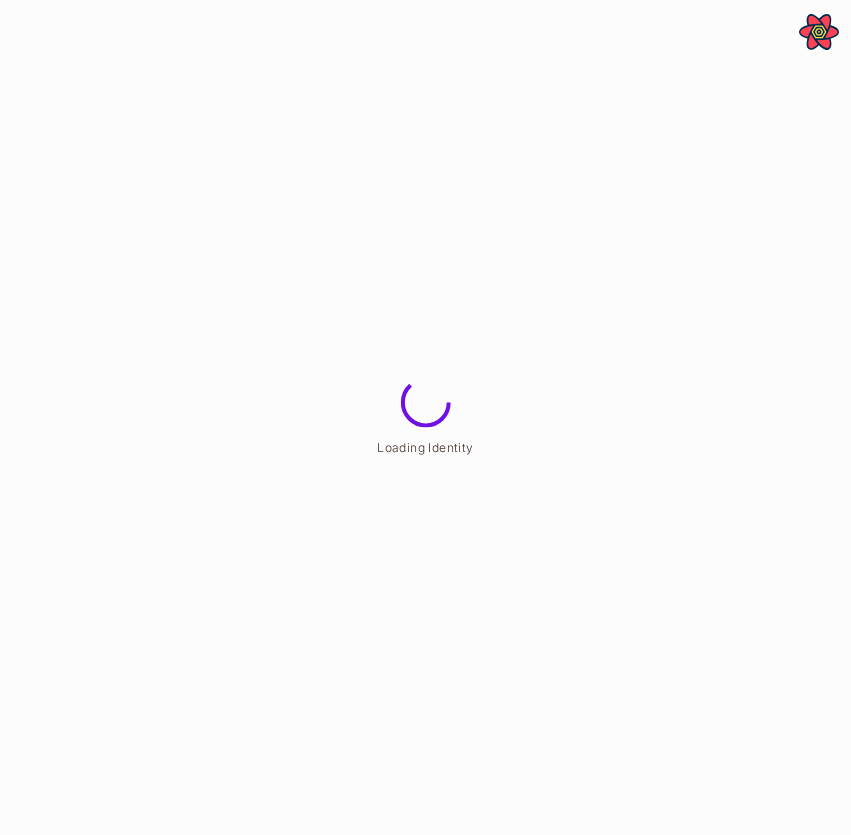 scroll, scrollTop: 0, scrollLeft: 0, axis: both 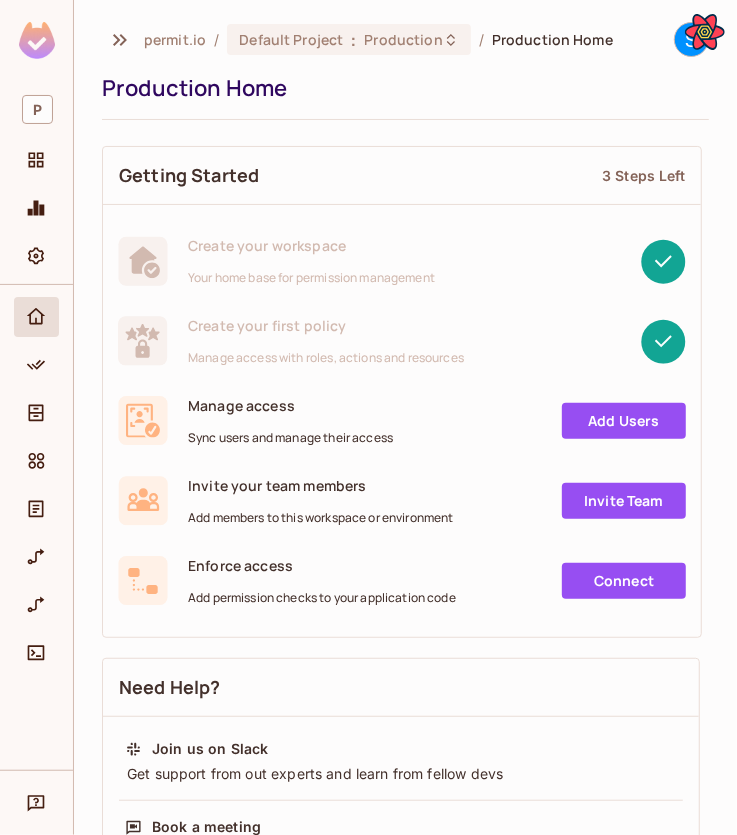 click on "permit.io / Default Project : Production / Production Home S Production Home Getting Started 3 Steps Left Create your workspace Your home base for permission management Create your first policy Manage access with roles, actions and resources Manage access Sync users and manage their access Add Users Invite your team members Add members to this workspace or environment Invite Team Enforce access Add permission checks to your application code Connect Need Help? Join us on Slack Get support from out experts and learn from fellow devs Book a meeting Meet the team face to face, or Zoom to Zoom 😉 Read Documentation Everything there is to know about Permit in one place Permit Overview and Demo" at bounding box center (405, 723) 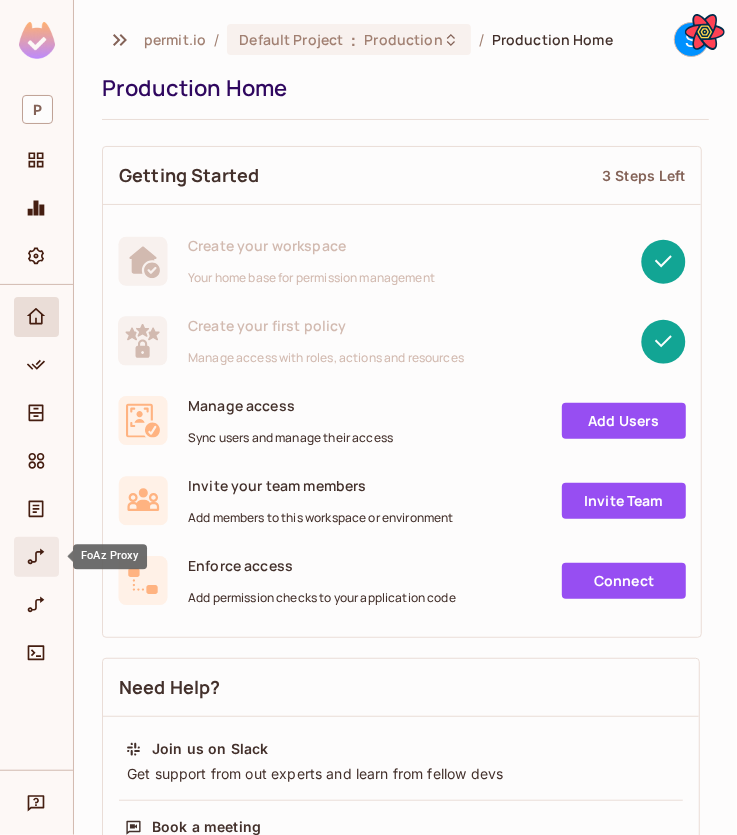 click 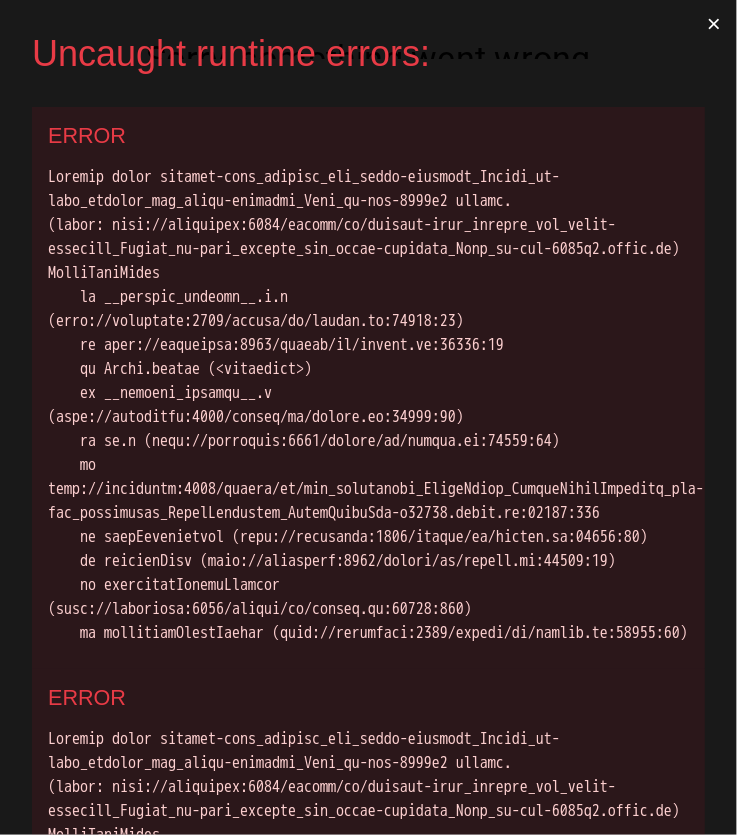 scroll, scrollTop: 0, scrollLeft: 0, axis: both 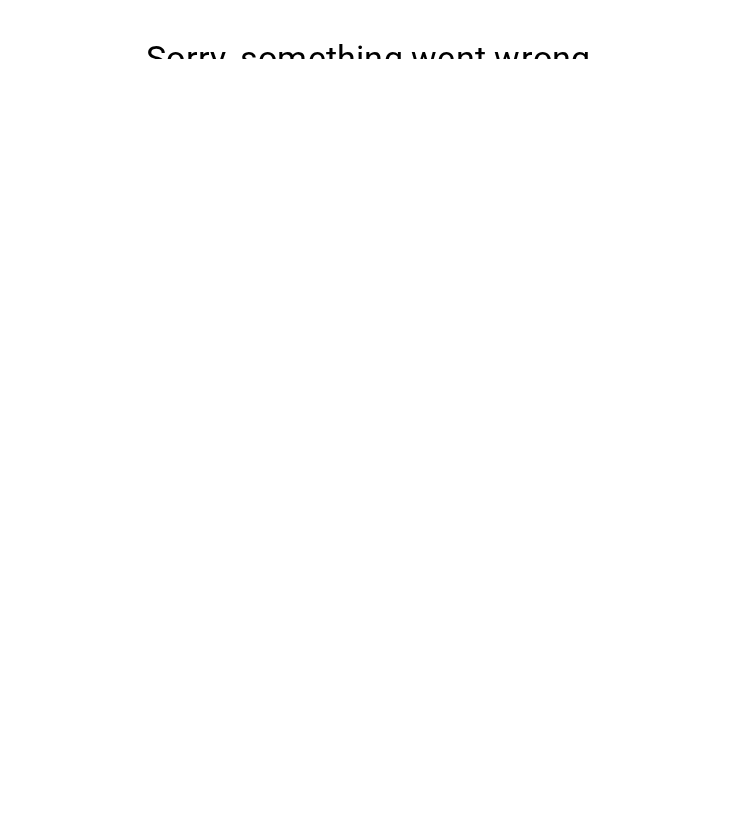 click on "Sorry, something went wrong Try reloading the page. We are working hard to fix this issue as soon as possible. Reload" at bounding box center [368, 29] 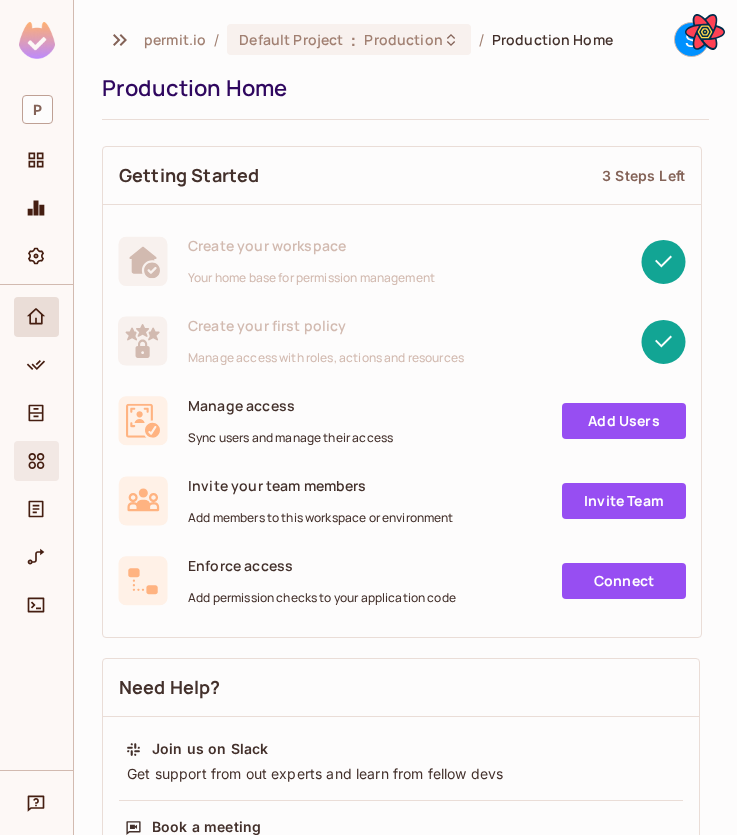 scroll, scrollTop: 0, scrollLeft: 0, axis: both 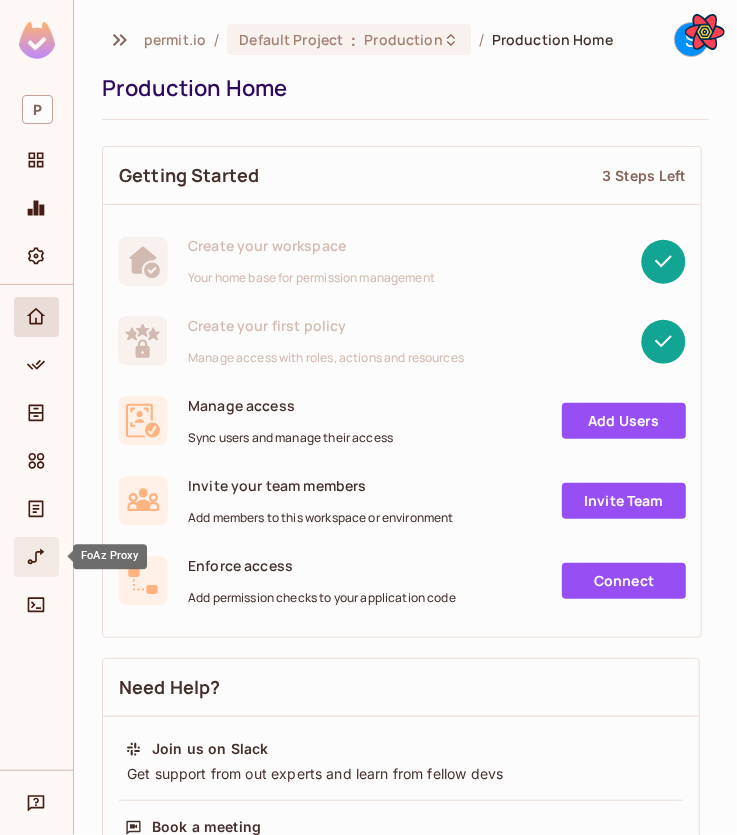 click 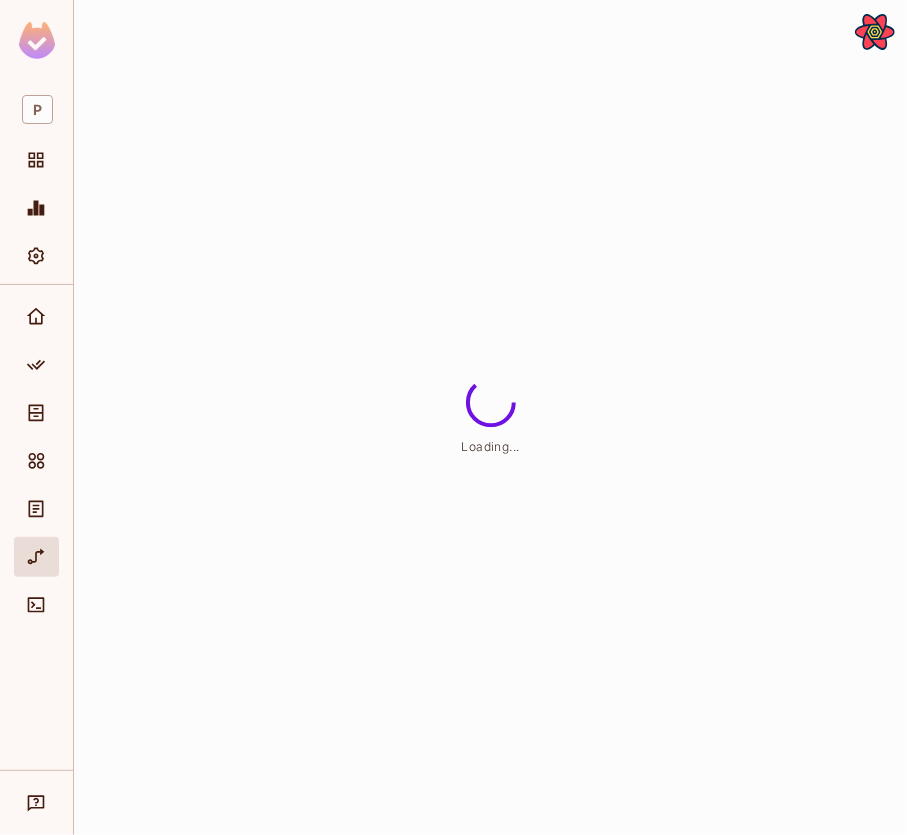 click on "Loading..." at bounding box center [490, 417] 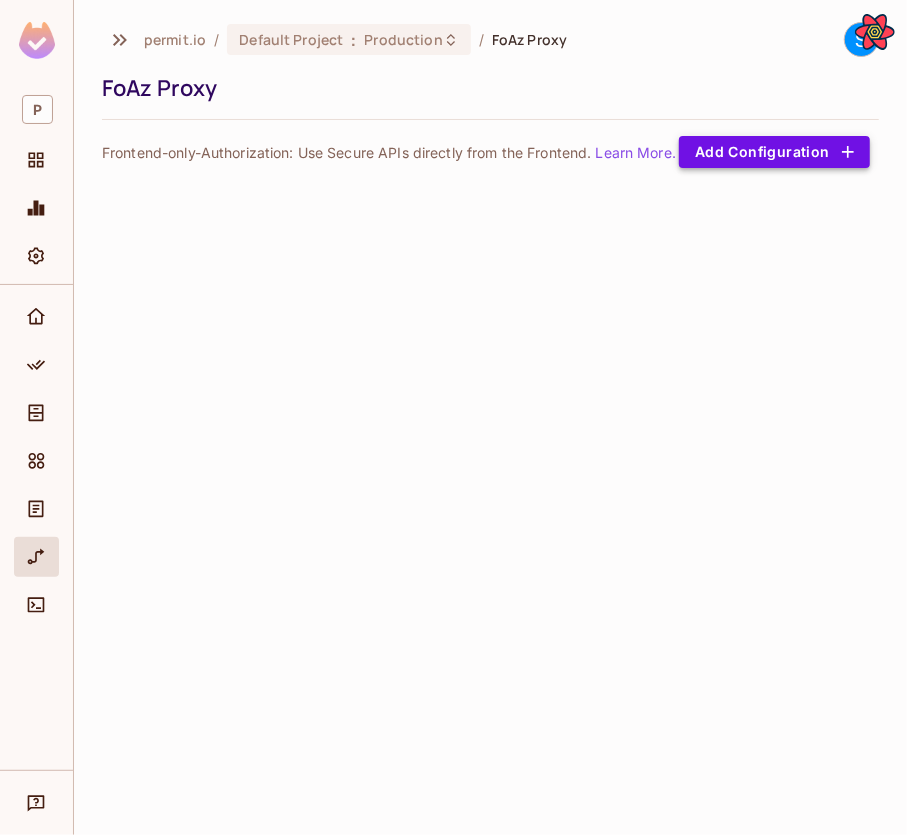 click on "Add Configuration" at bounding box center (774, 152) 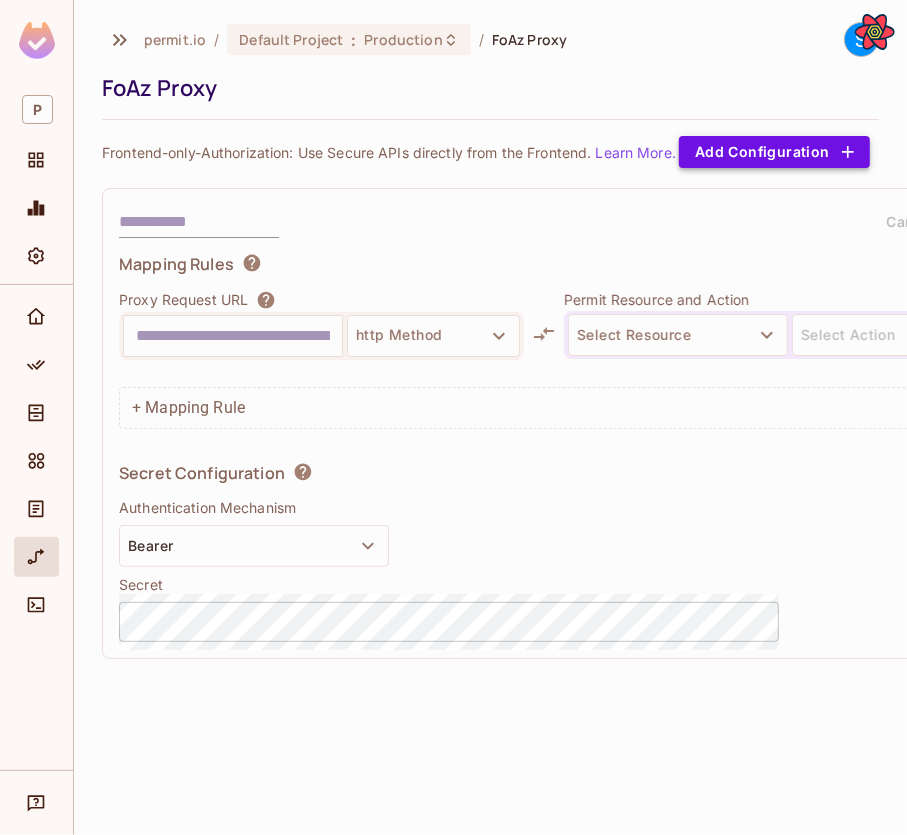 click on "Add Configuration" at bounding box center [774, 152] 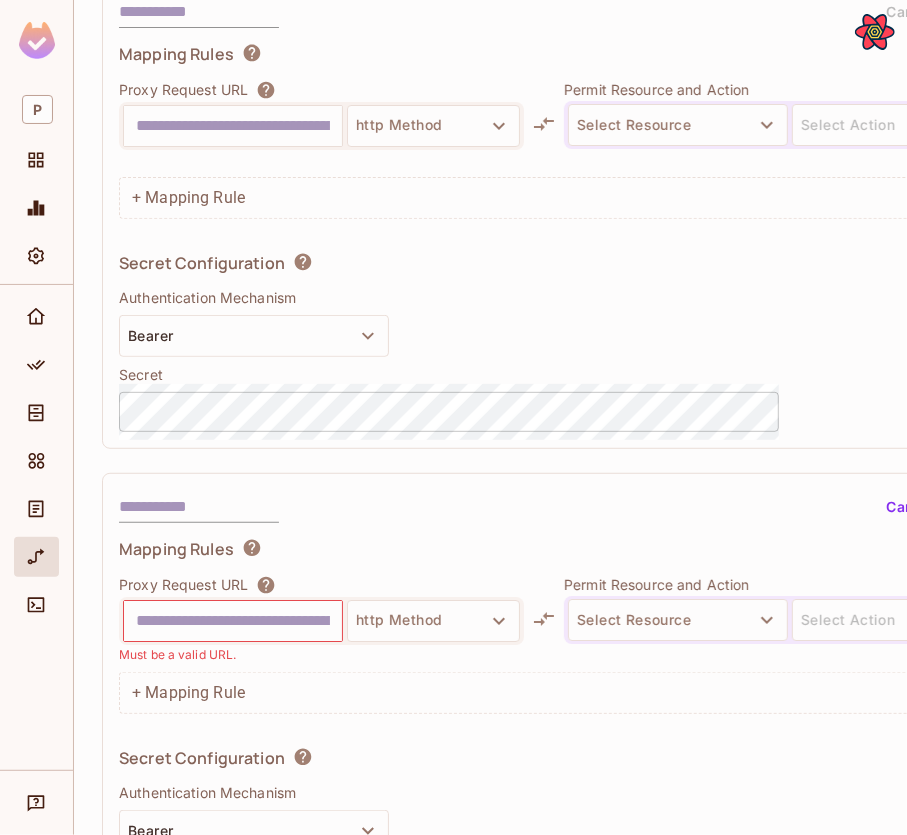 scroll, scrollTop: 330, scrollLeft: 0, axis: vertical 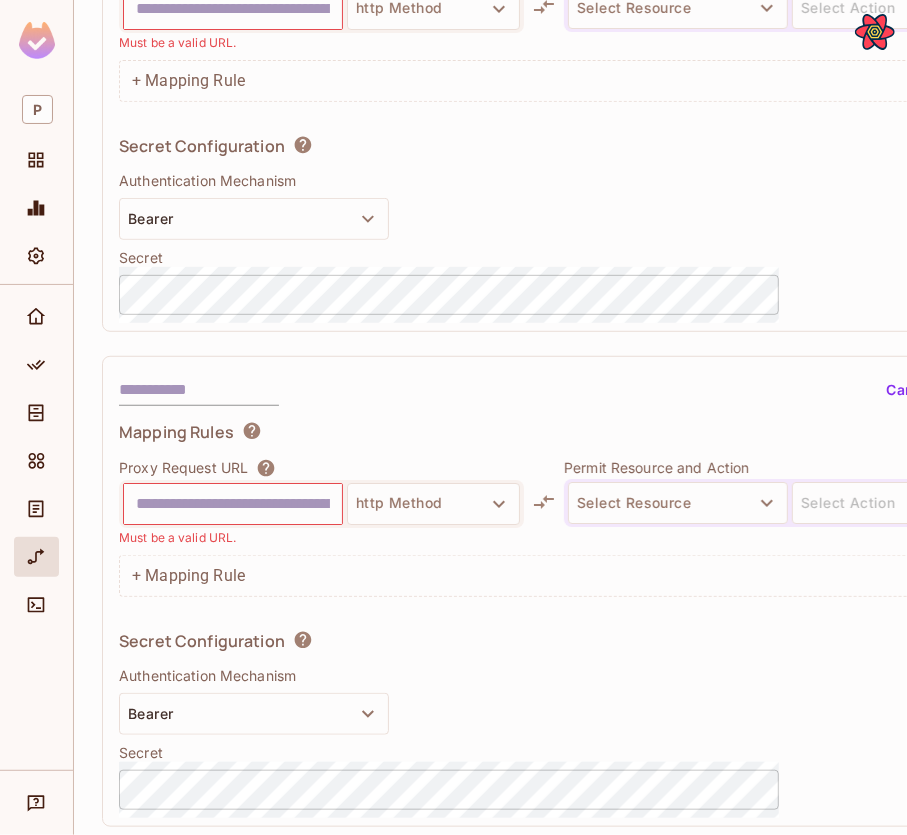 click on "Proxy Request URL" at bounding box center [183, 468] 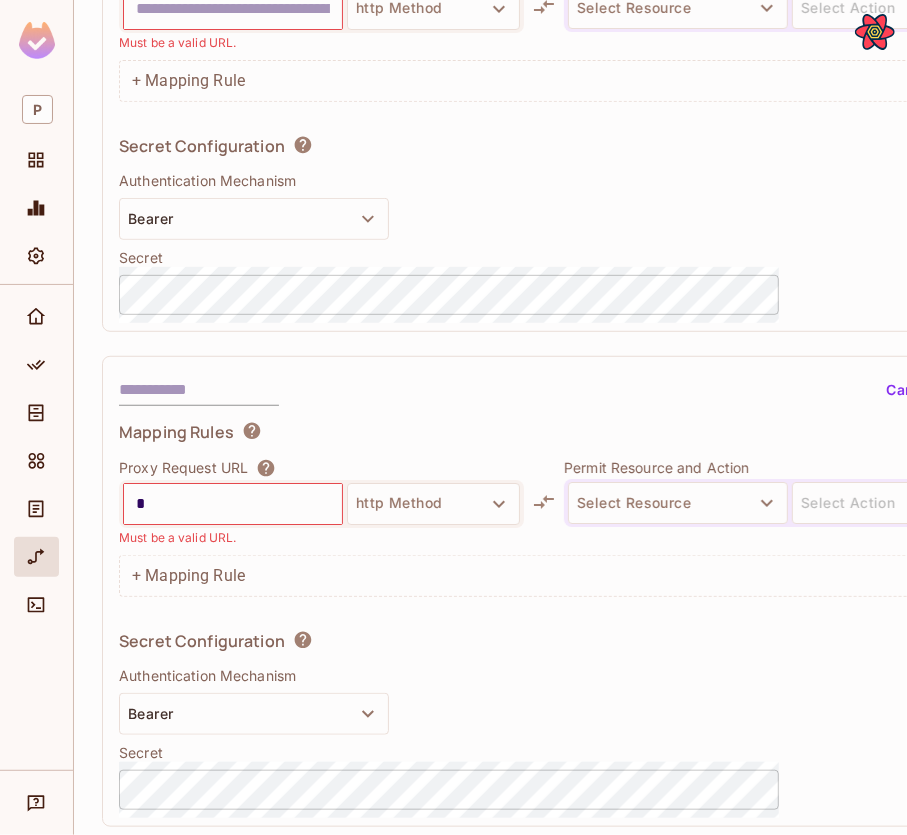 click on "*" at bounding box center [233, 504] 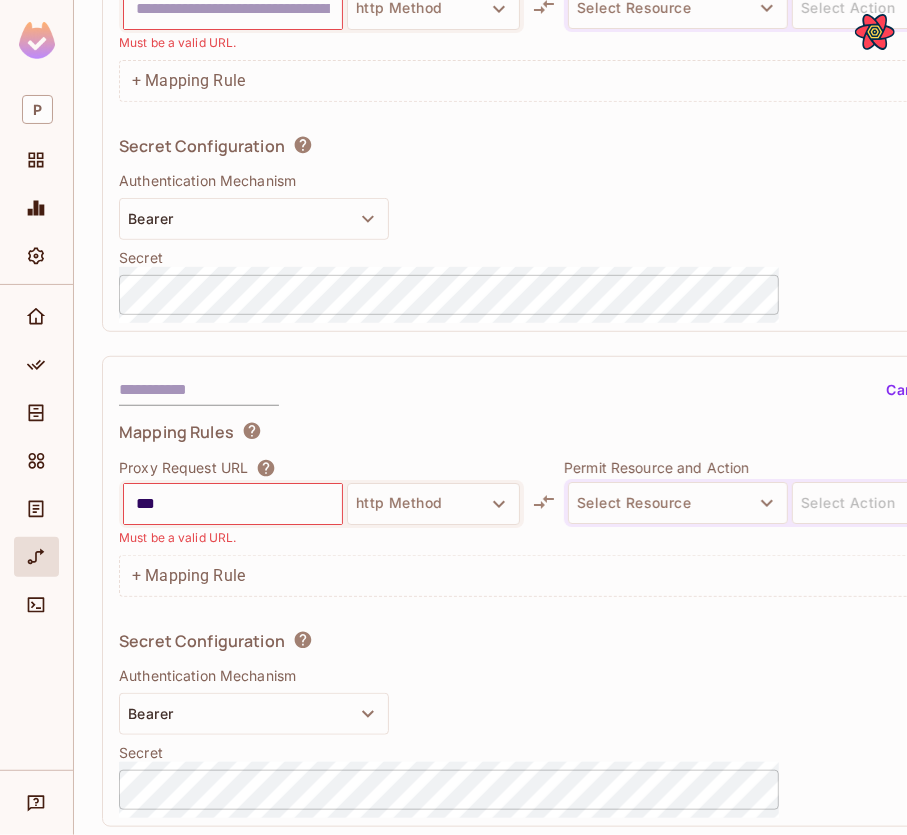 click on "**" at bounding box center (233, 504) 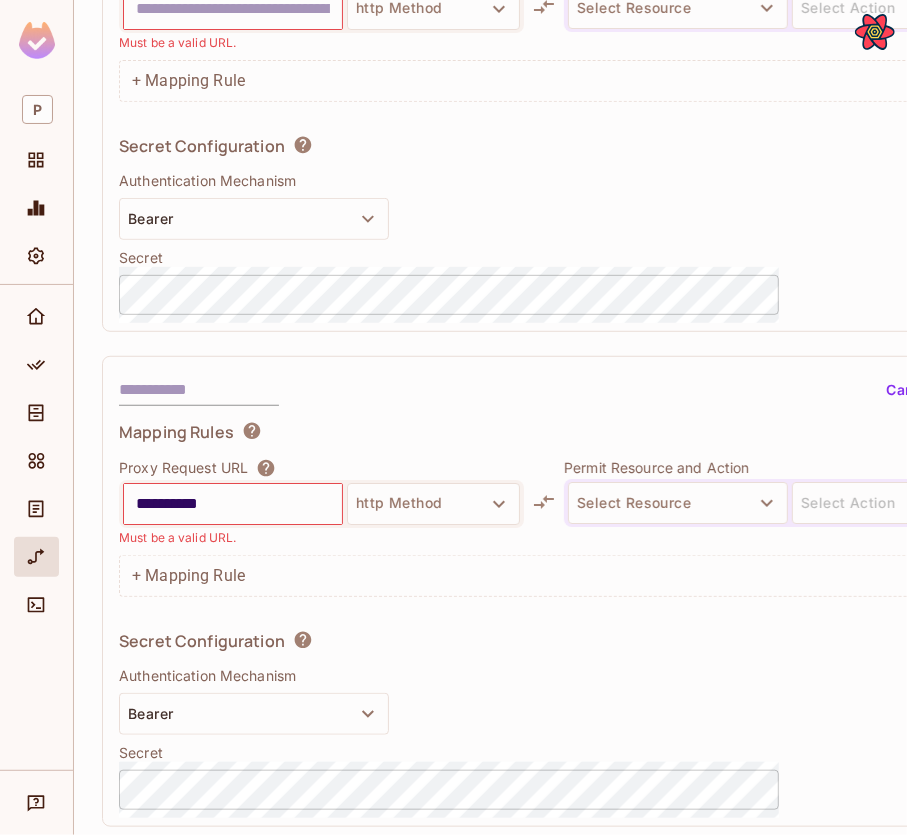 type on "**********" 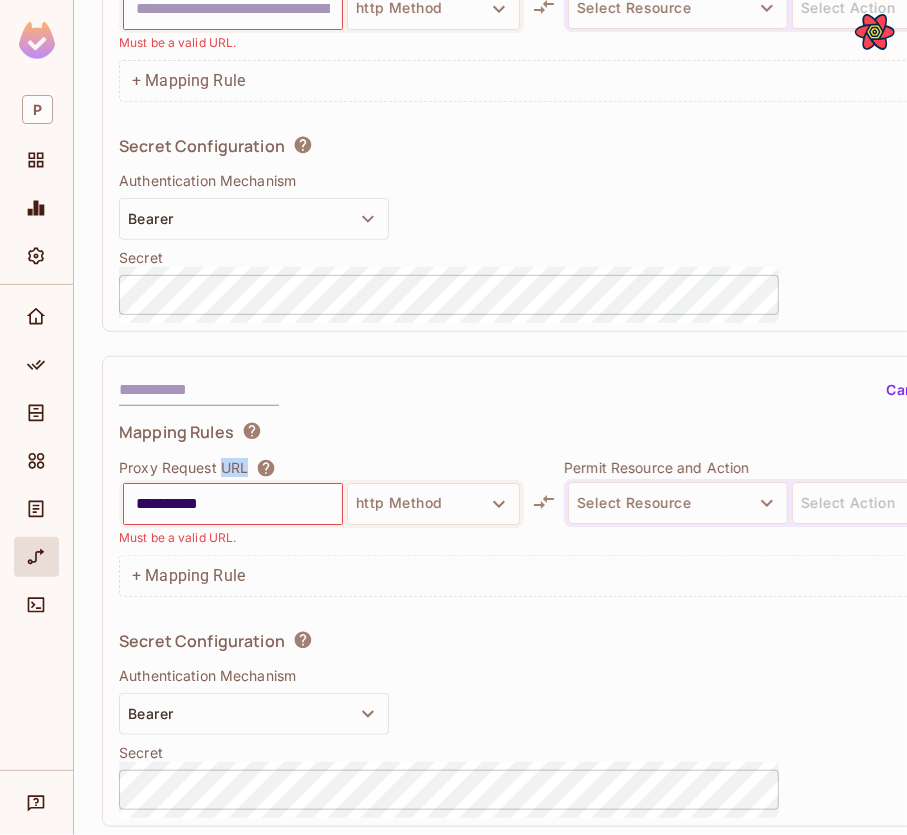 click on "**********" at bounding box center (233, 504) 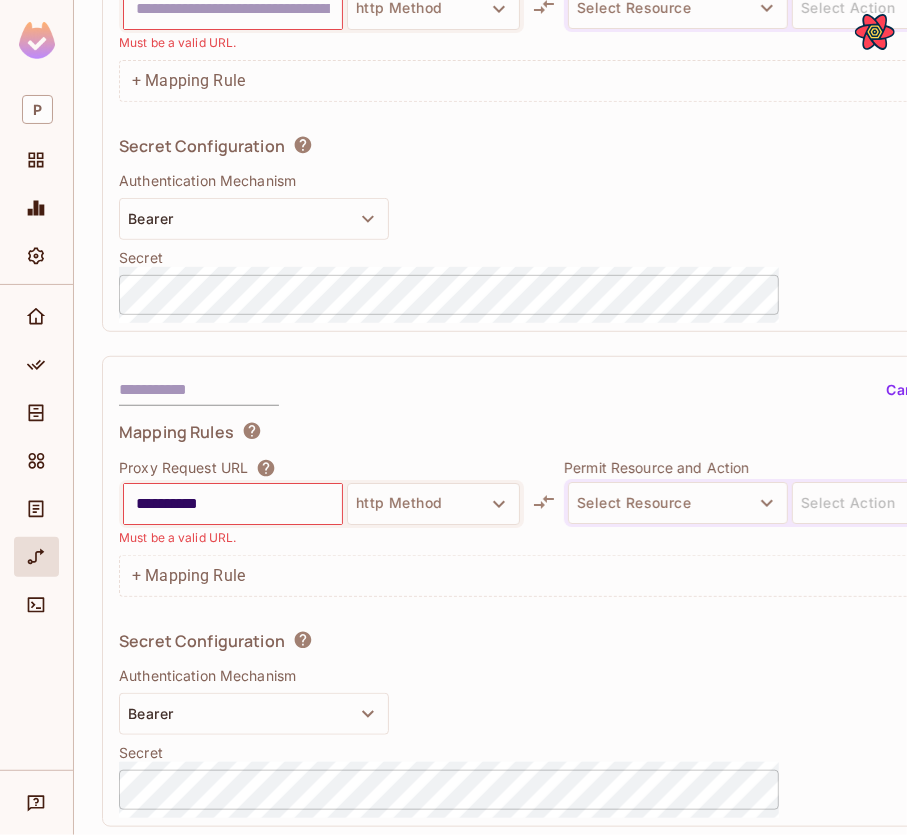 click on "**********" at bounding box center (233, 504) 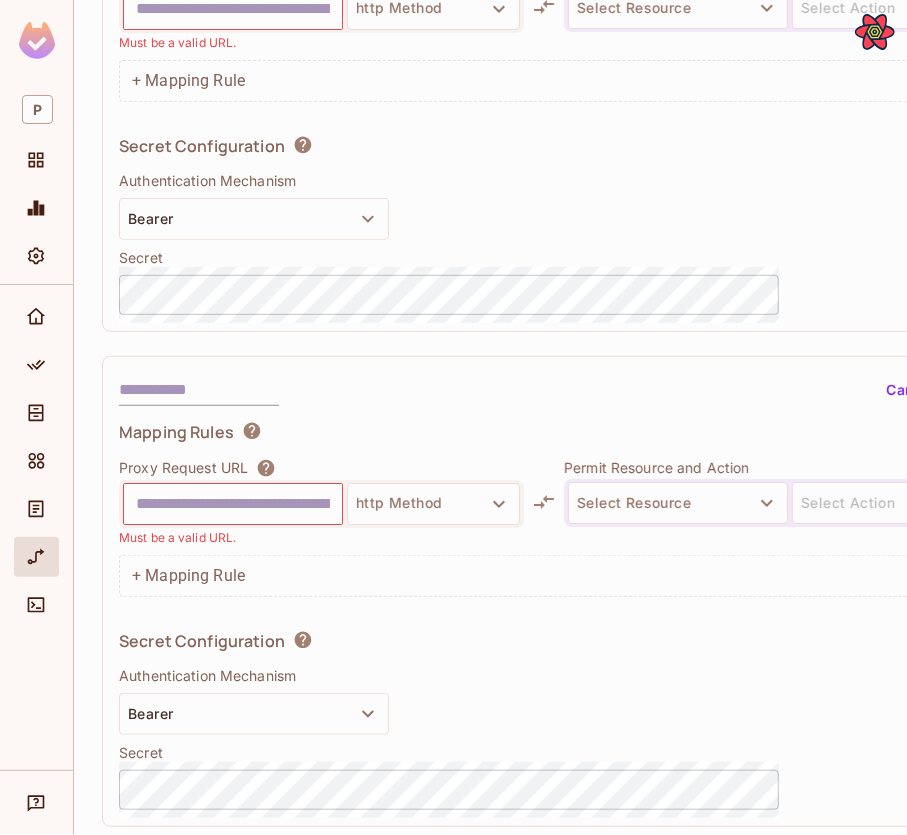 type 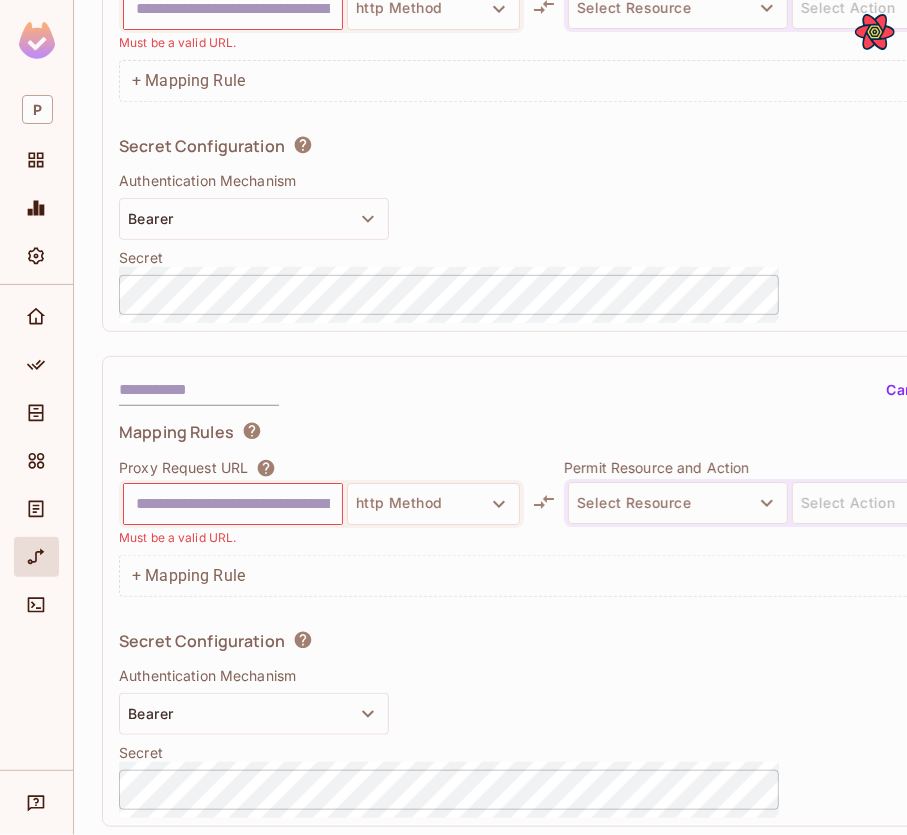 click on "Secret Configuration" at bounding box center [449, 149] 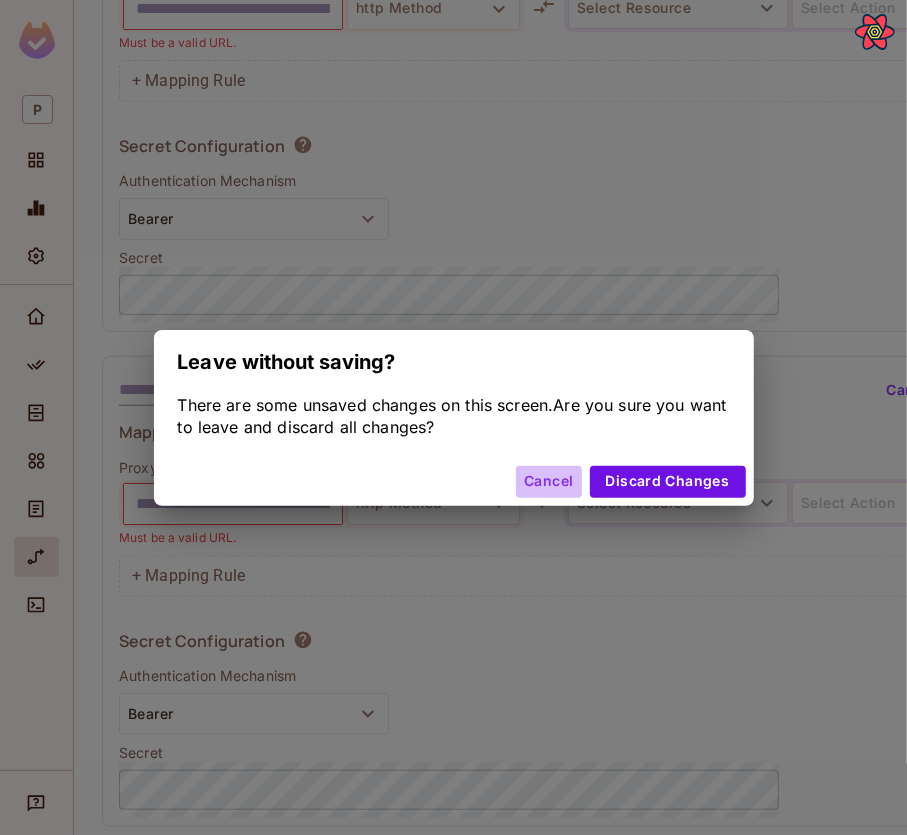 click on "Cancel" at bounding box center [548, 482] 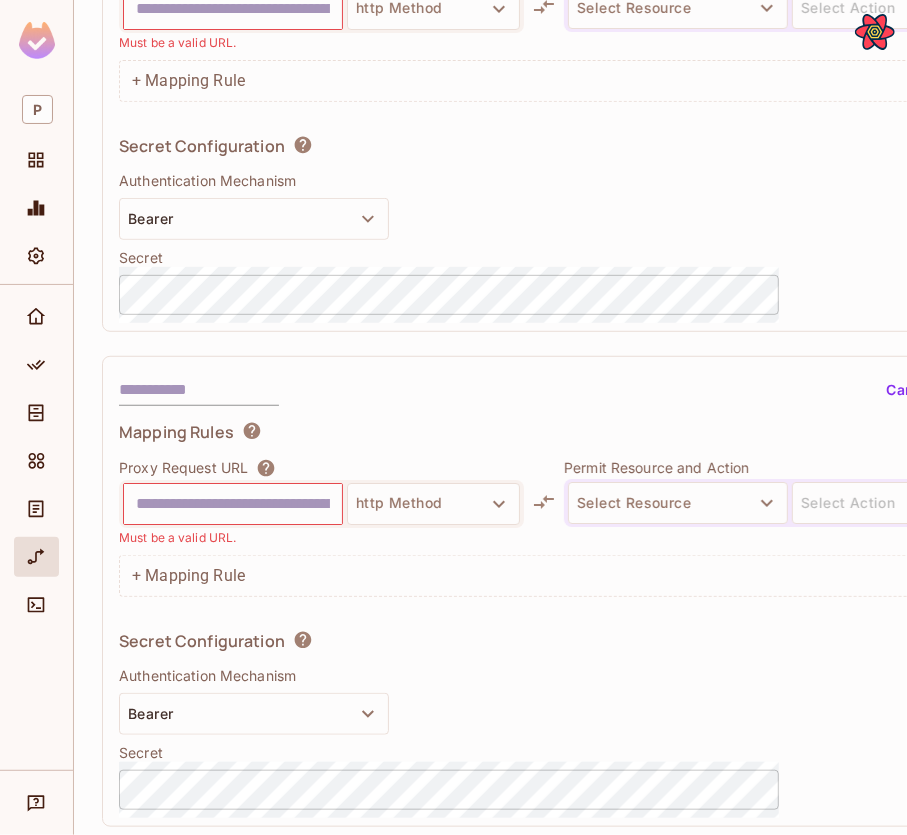 click at bounding box center (233, 504) 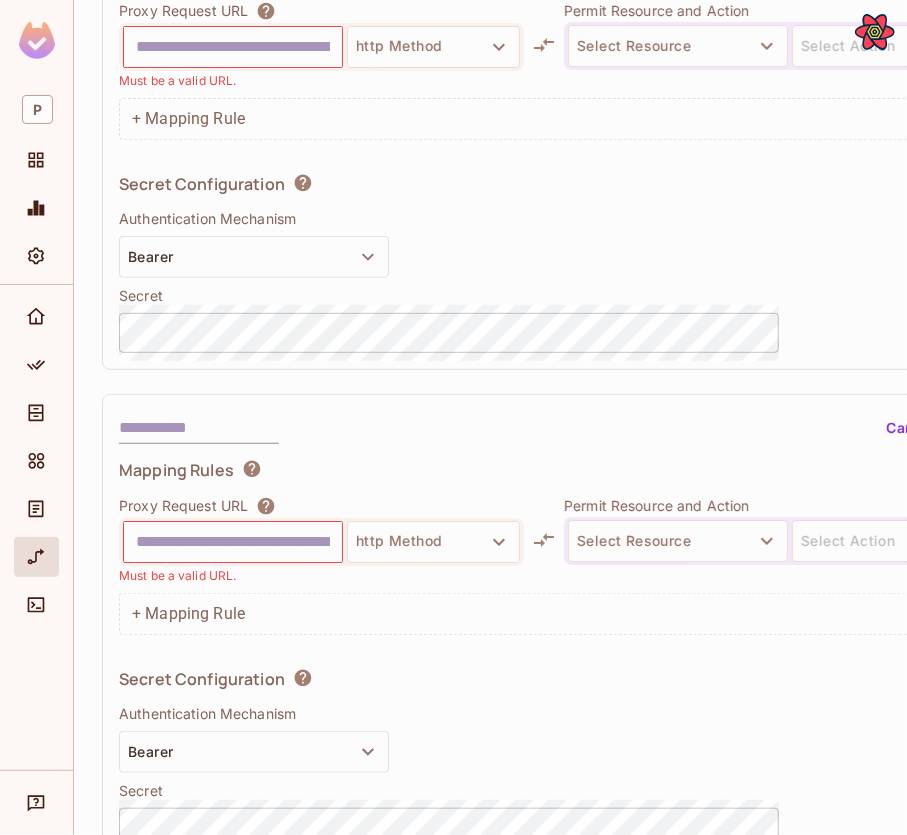 scroll, scrollTop: 330, scrollLeft: 0, axis: vertical 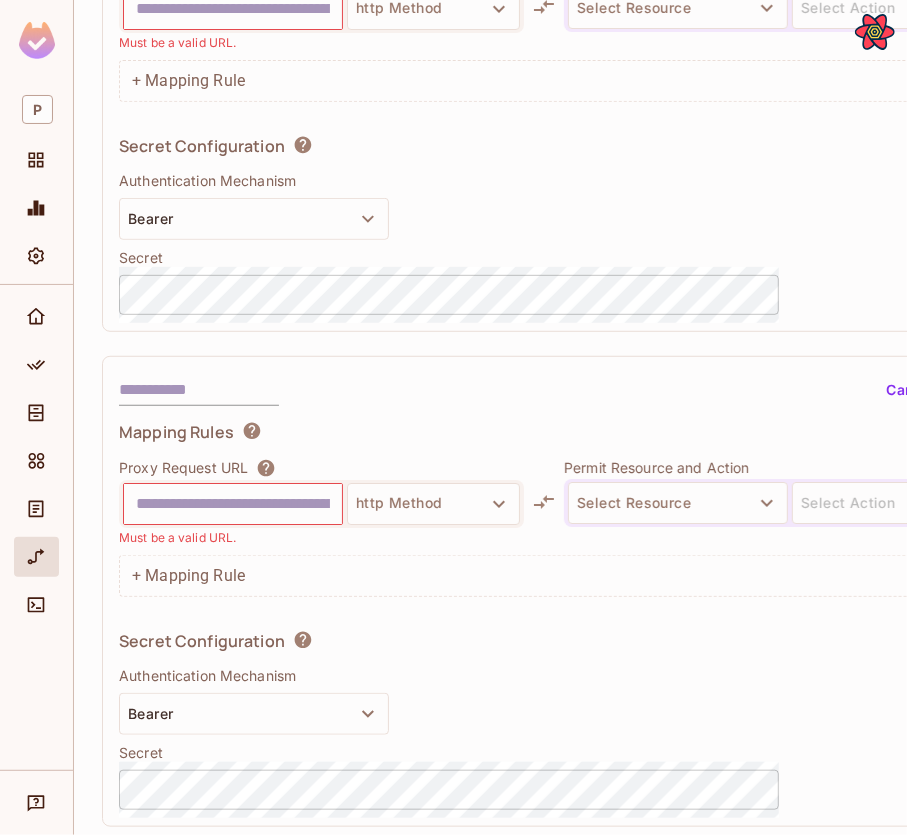click on "Cancel Create Mapping Rules Proxy Request URL http Method Must be a valid URL.  Permit Resource and Action Select Resource Select Action + Mapping Rule Secret Configuration Authentication Mechanism Bearer Secret ​" at bounding box center [588, 96] 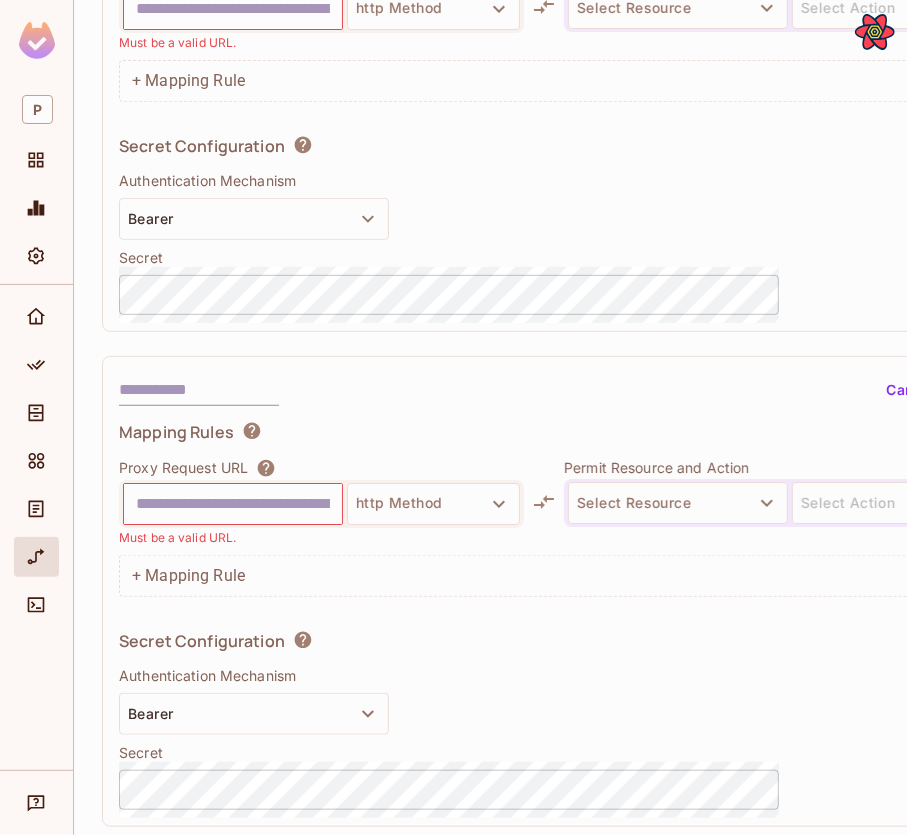 click on "Cancel Create" at bounding box center [588, 390] 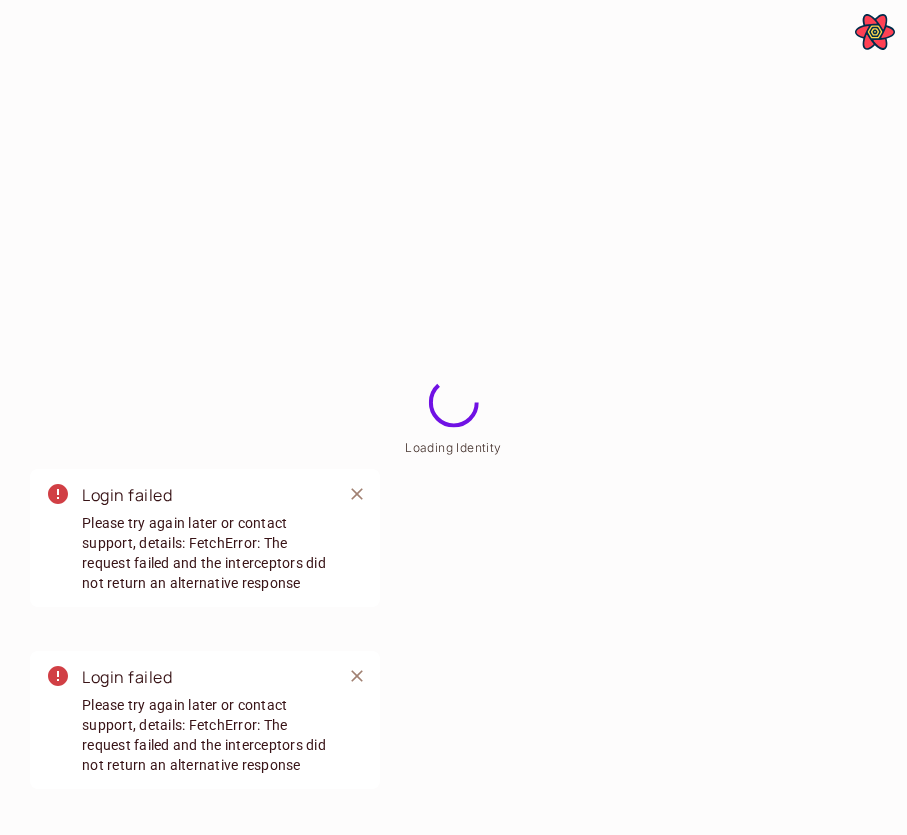 scroll, scrollTop: 0, scrollLeft: 0, axis: both 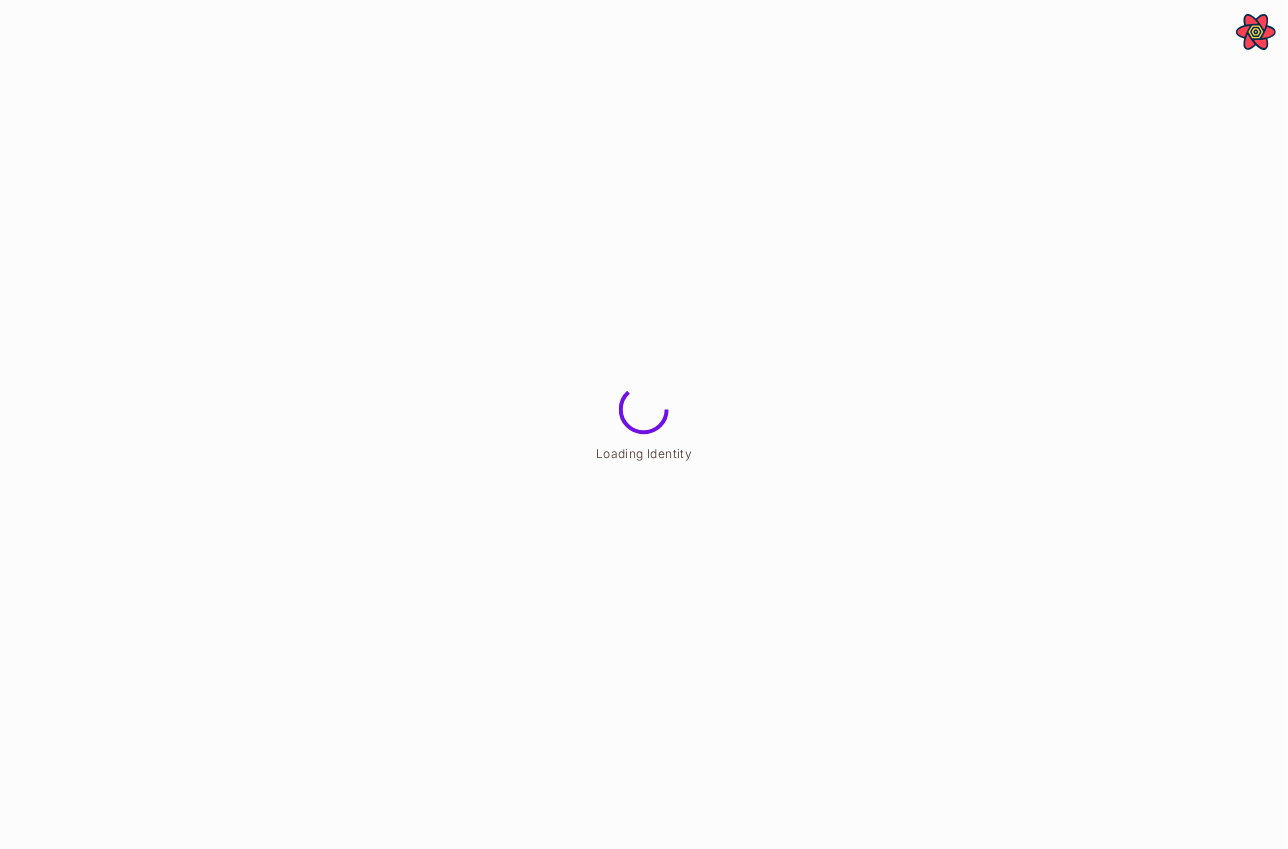 click on "**********" at bounding box center (644, 0) 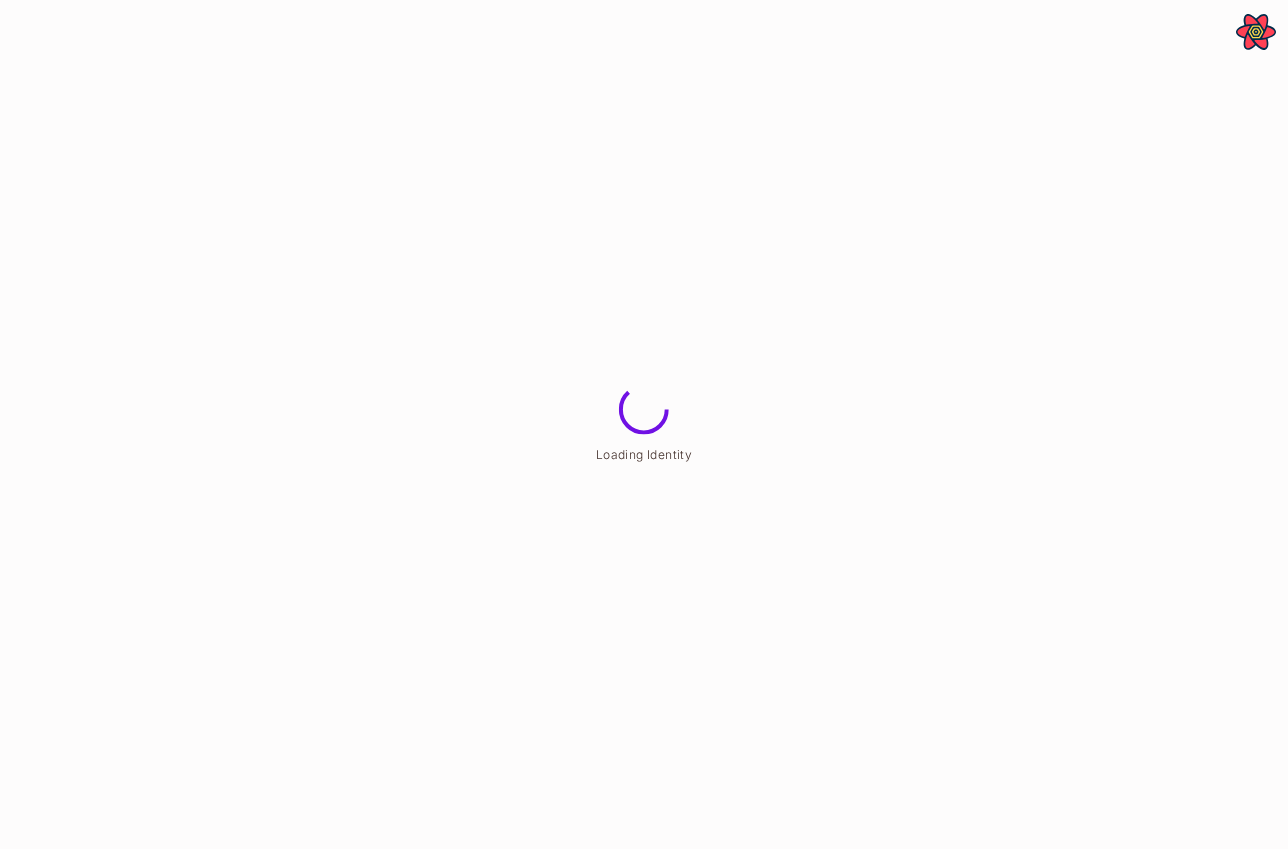 scroll, scrollTop: 0, scrollLeft: 0, axis: both 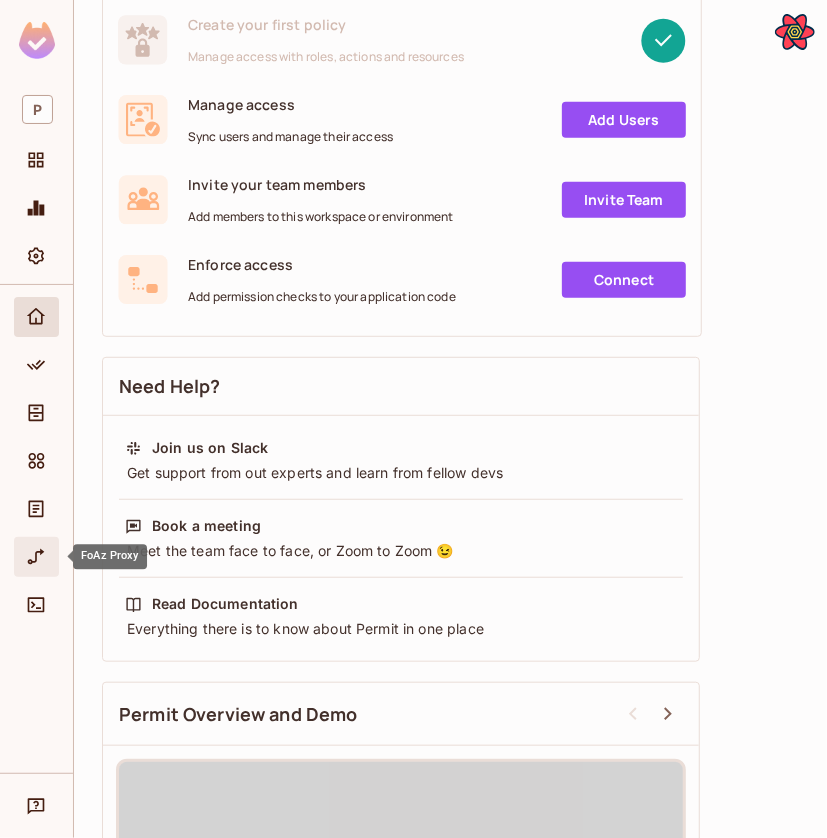 click 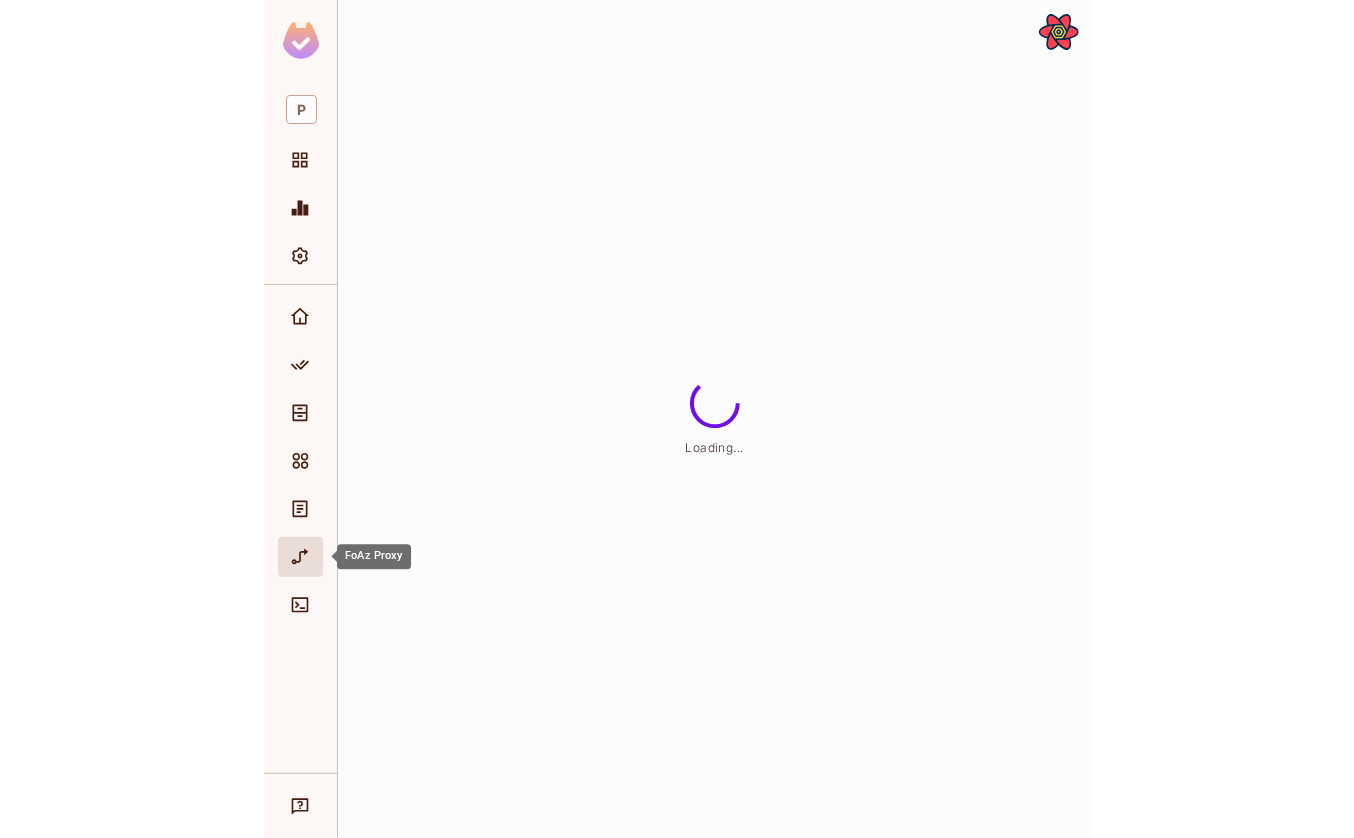 scroll, scrollTop: 0, scrollLeft: 0, axis: both 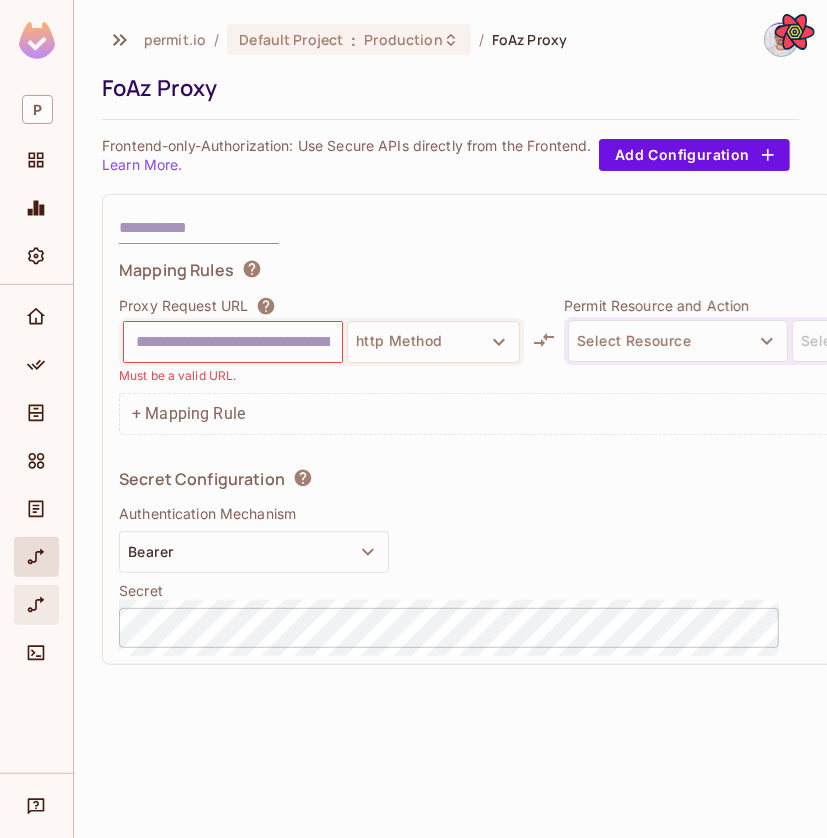 click at bounding box center (36, 605) 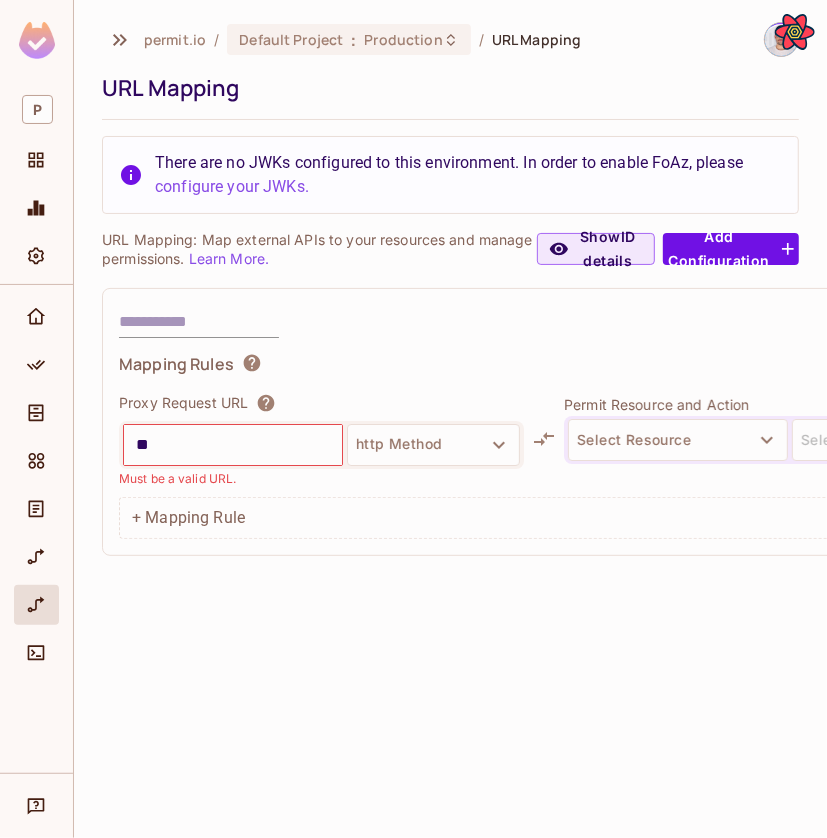 type on "*" 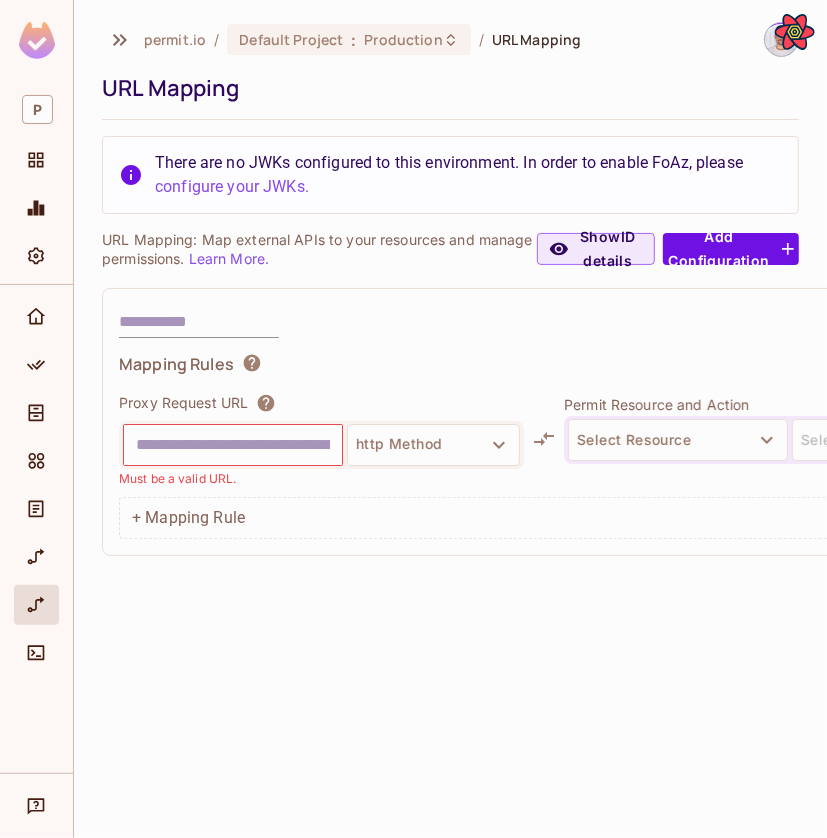 click on "Cancel Create" at bounding box center [588, 322] 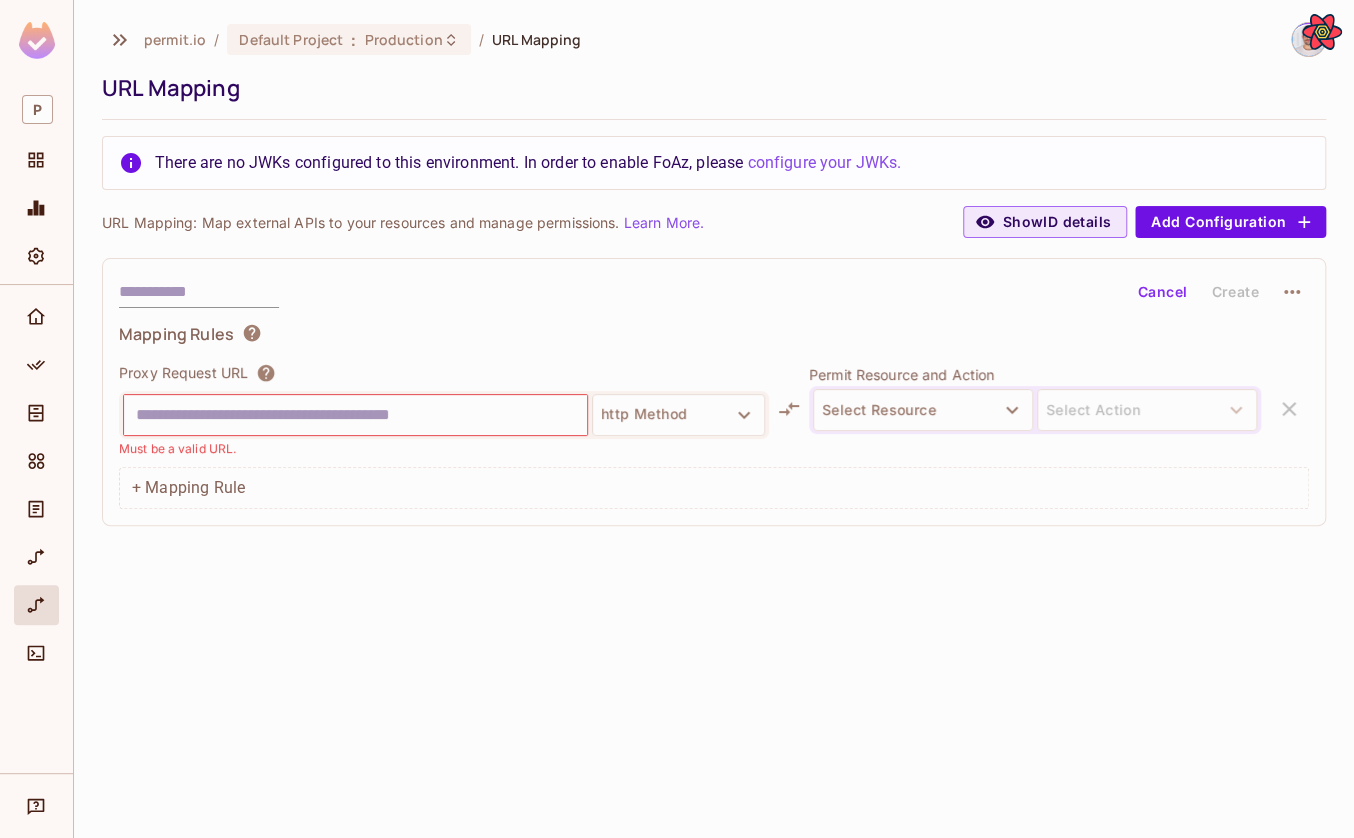 click on "Mapping Rules" at bounding box center [714, 337] 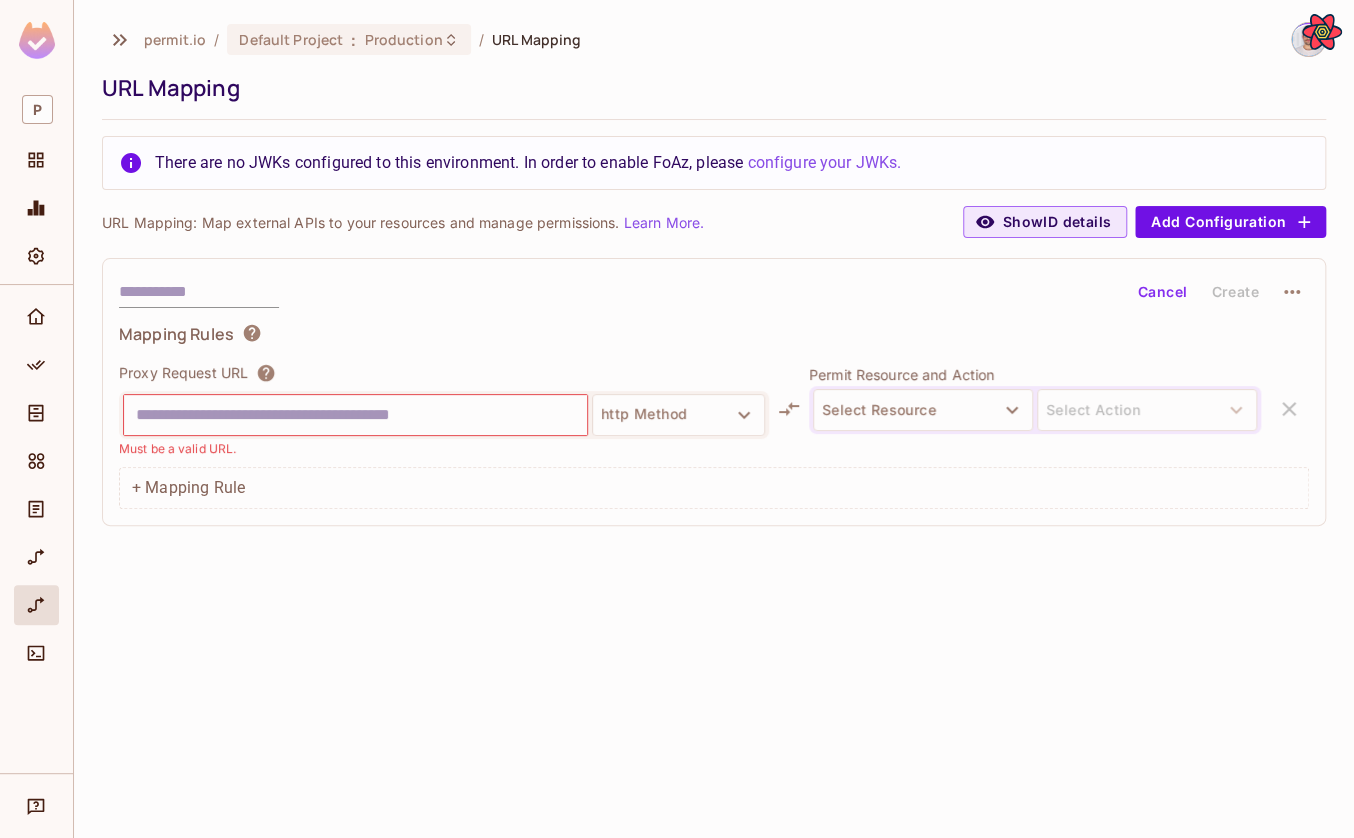 click at bounding box center [355, 415] 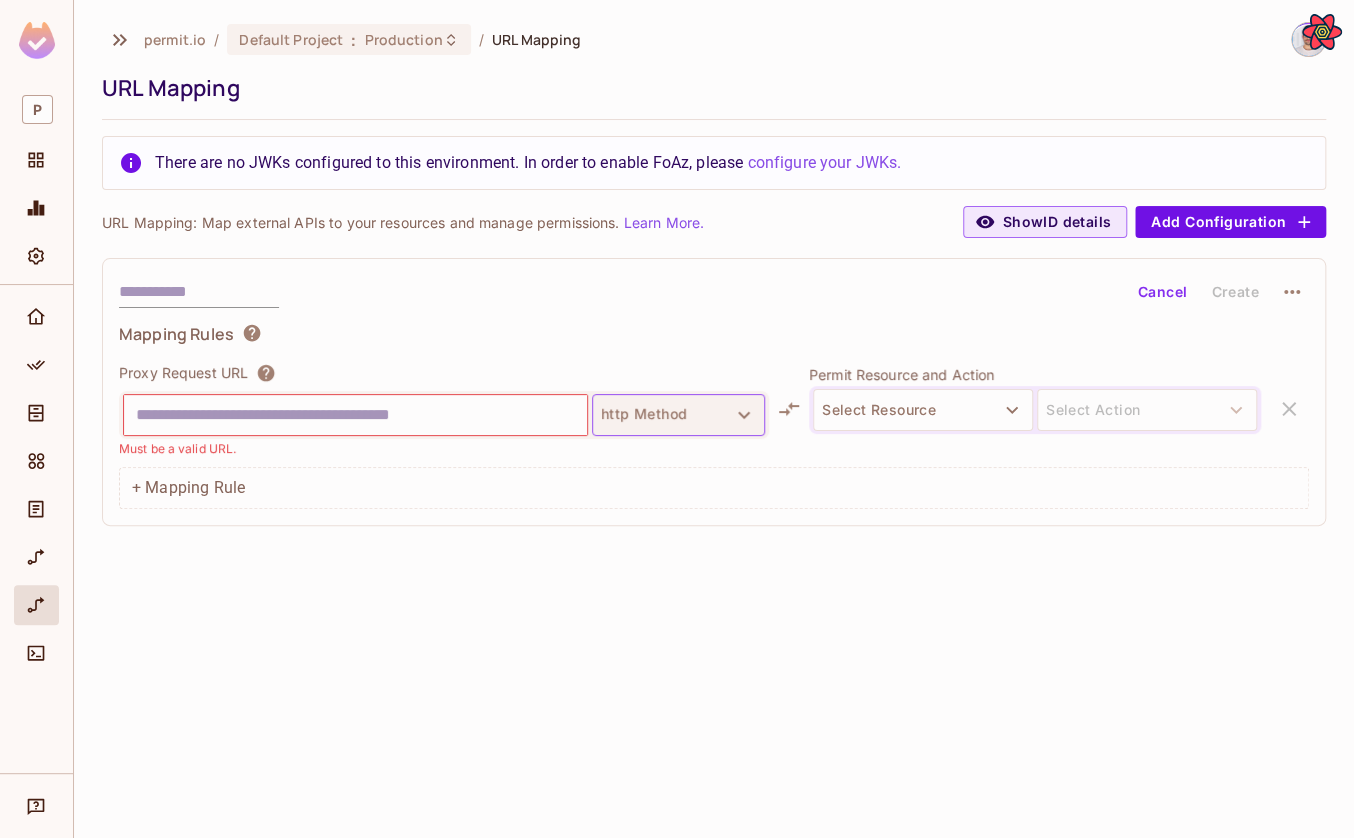 click on "http Method" at bounding box center (678, 415) 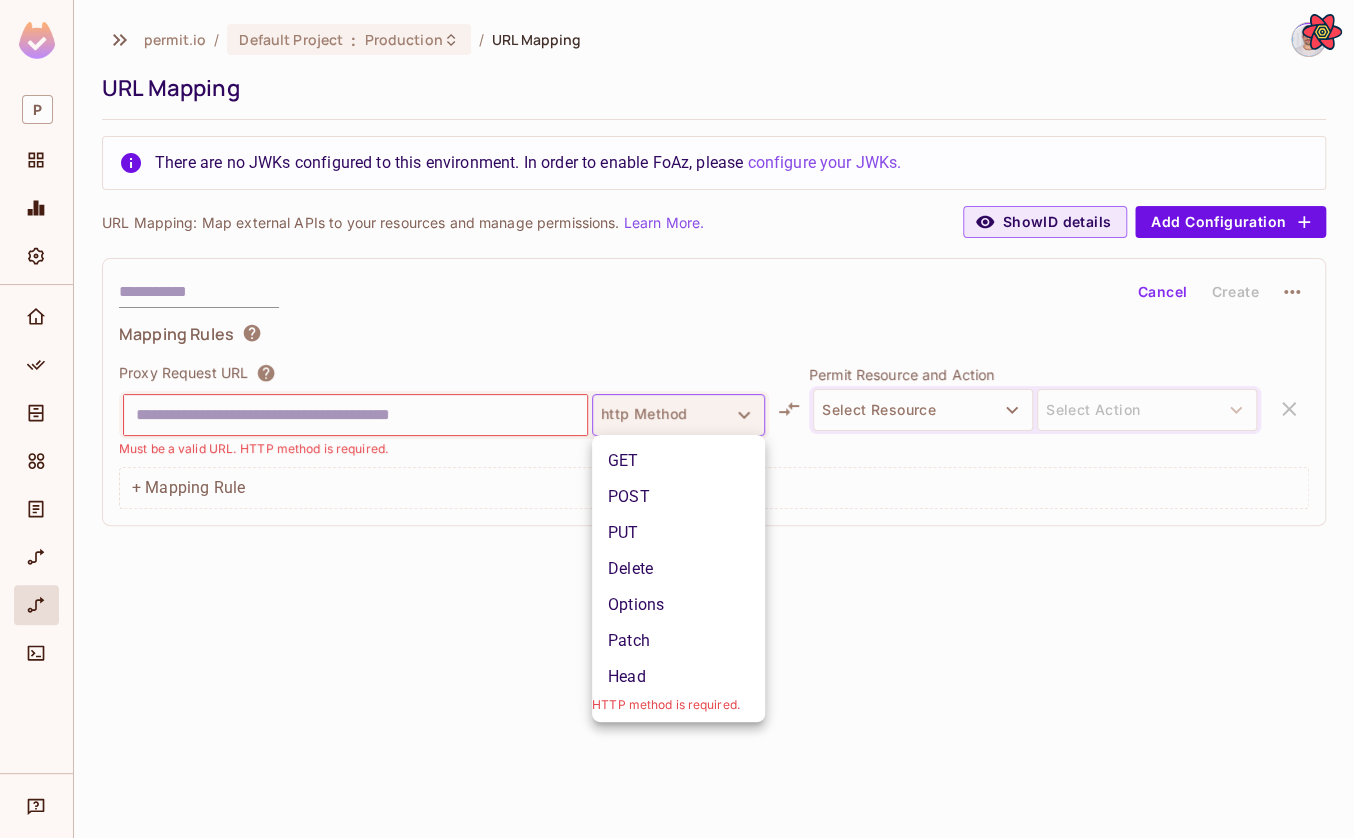 click at bounding box center (677, 419) 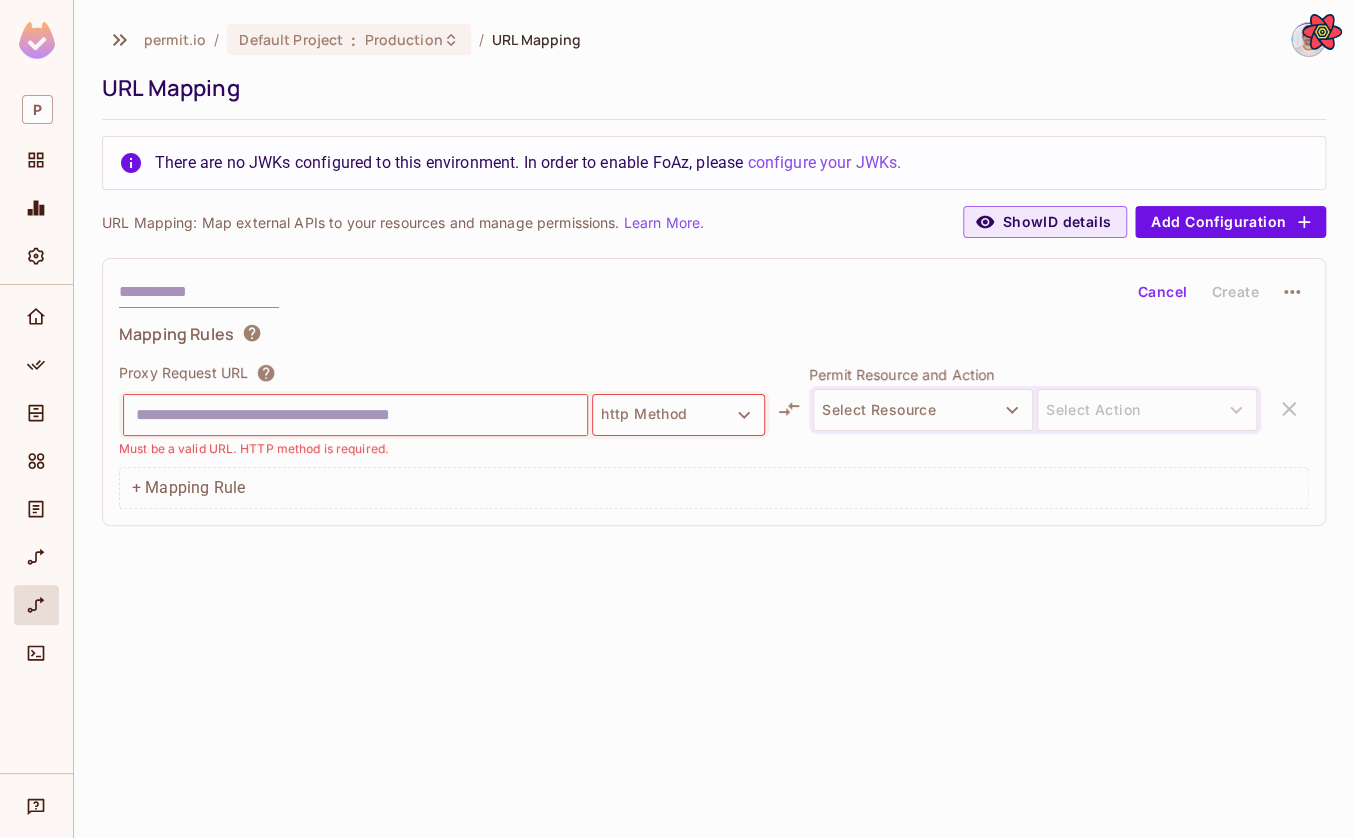 click on "**********" at bounding box center (677, 419) 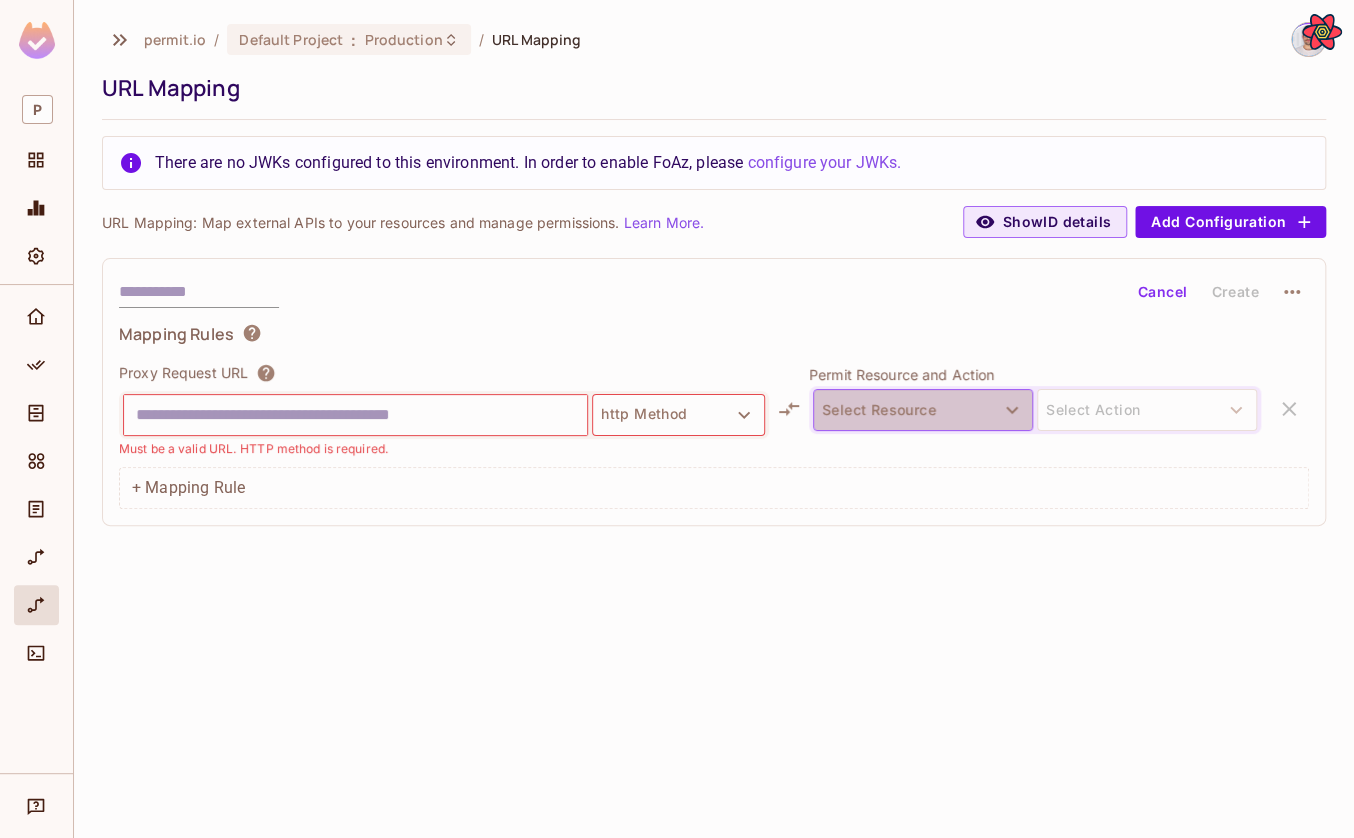 click on "Select Resource" at bounding box center (923, 410) 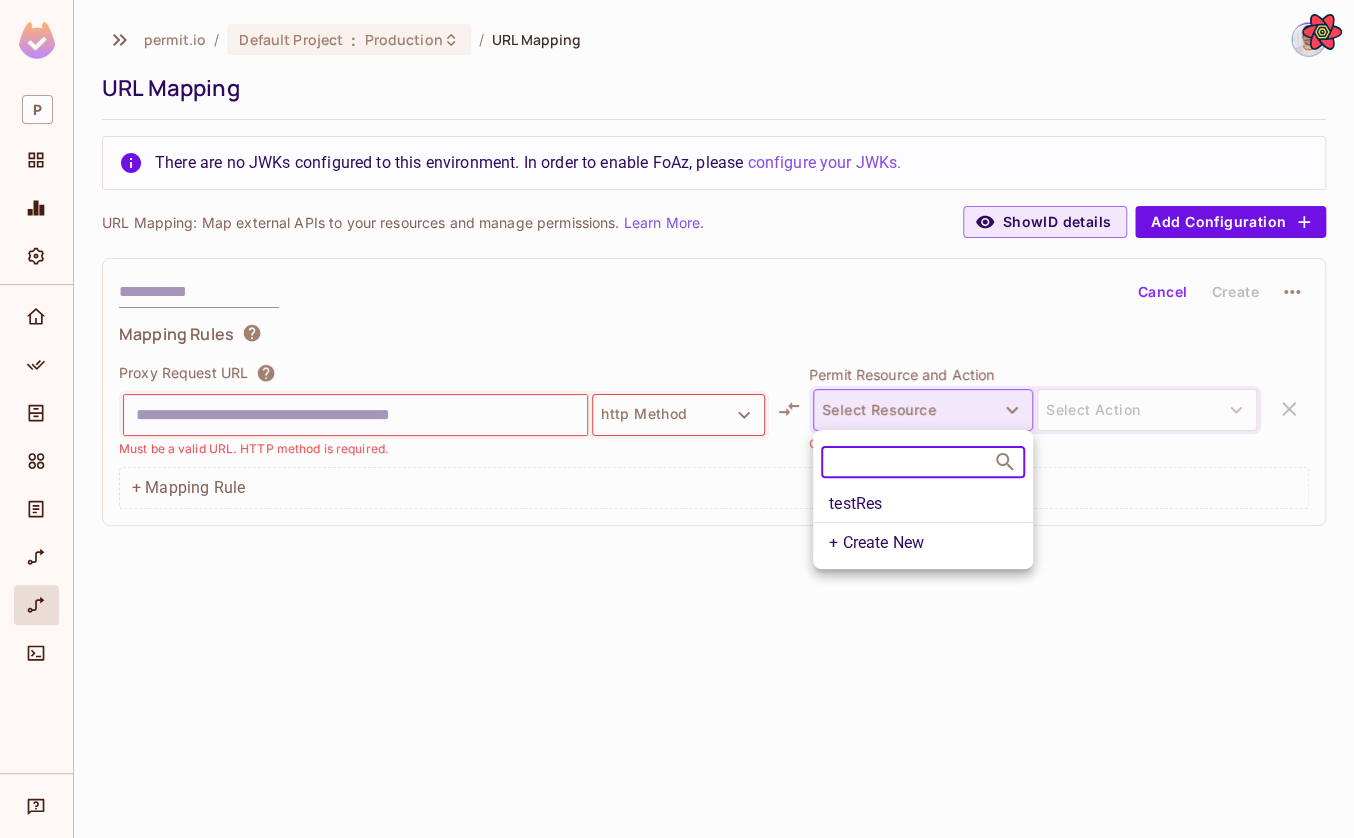 click at bounding box center (677, 419) 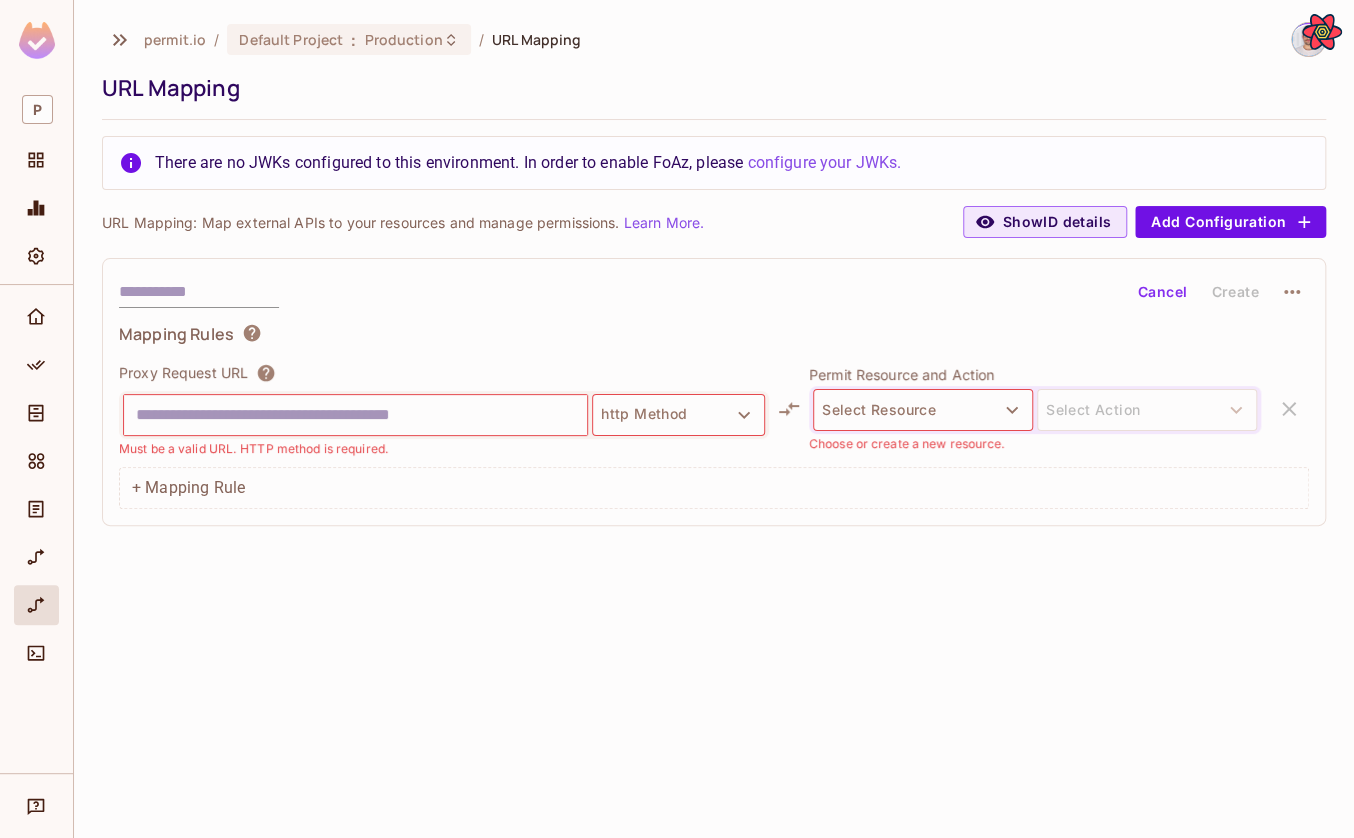 click on "Mapping Rules" at bounding box center (714, 337) 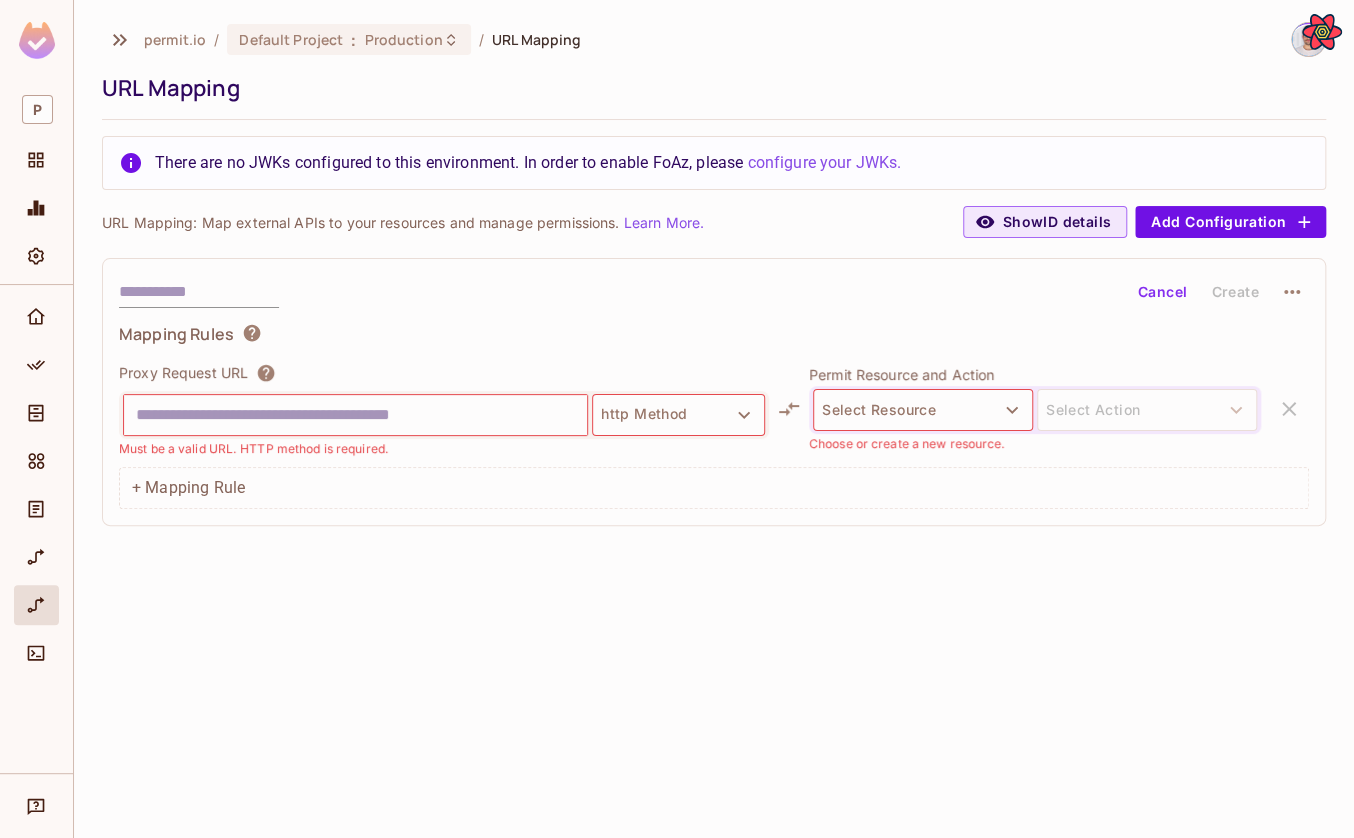 click at bounding box center [355, 415] 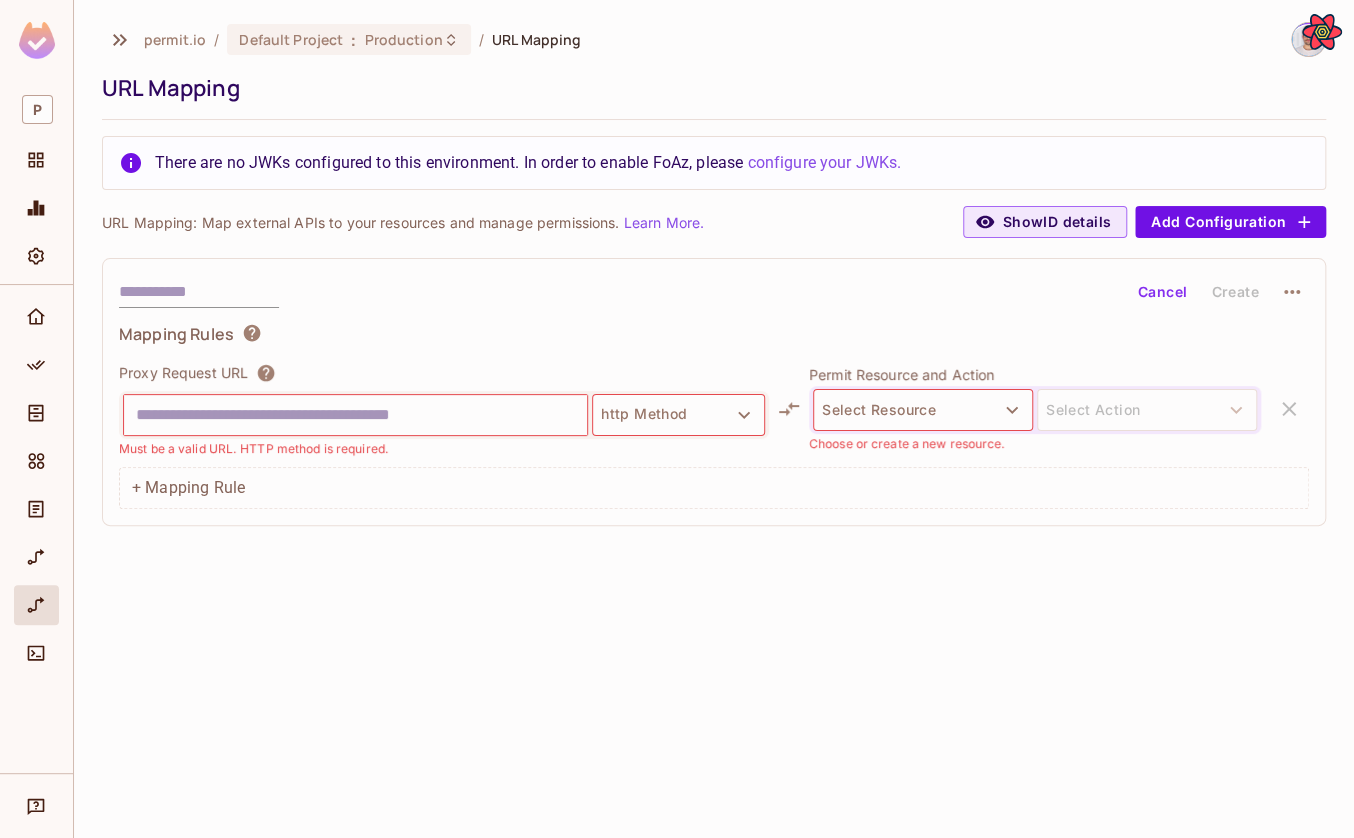 click on "Mapping Rules" at bounding box center (714, 337) 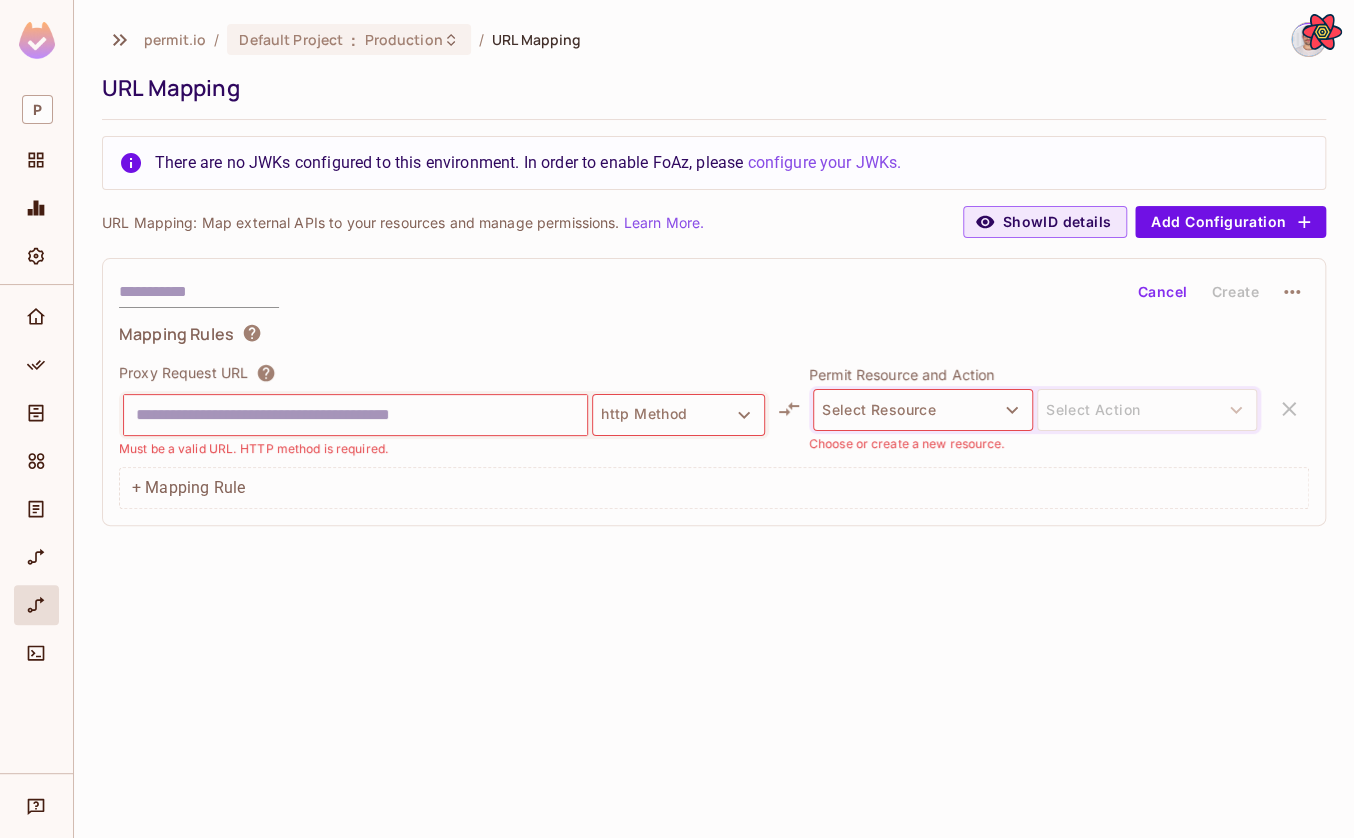 click on "Cancel Create Mapping Rules Proxy Request URL http Method Must be a valid URL. HTTP method is required. Permit Resource and Action Select Resource Select Action Choose or create a new resource. + Mapping Rule" at bounding box center [714, 392] 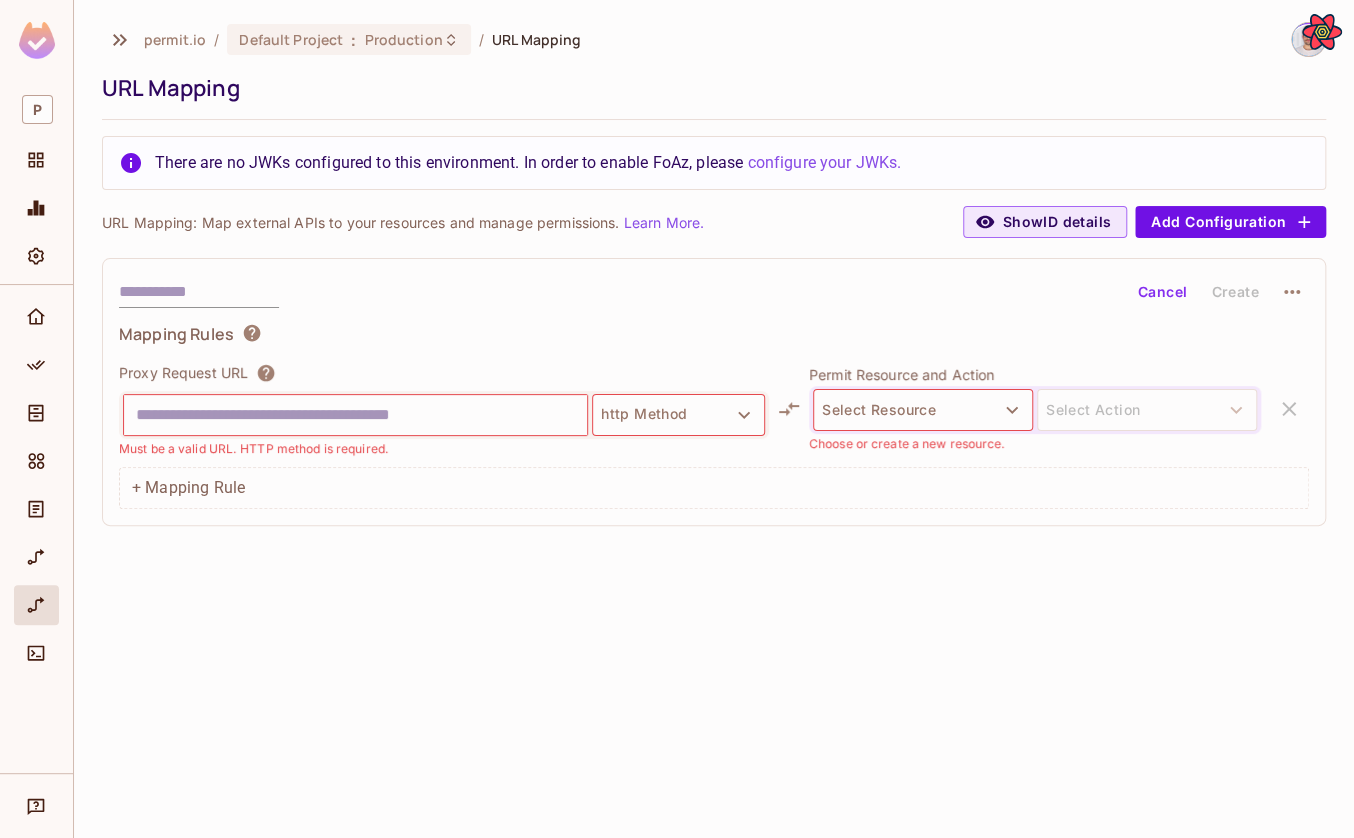 click on "http Method" at bounding box center (678, 415) 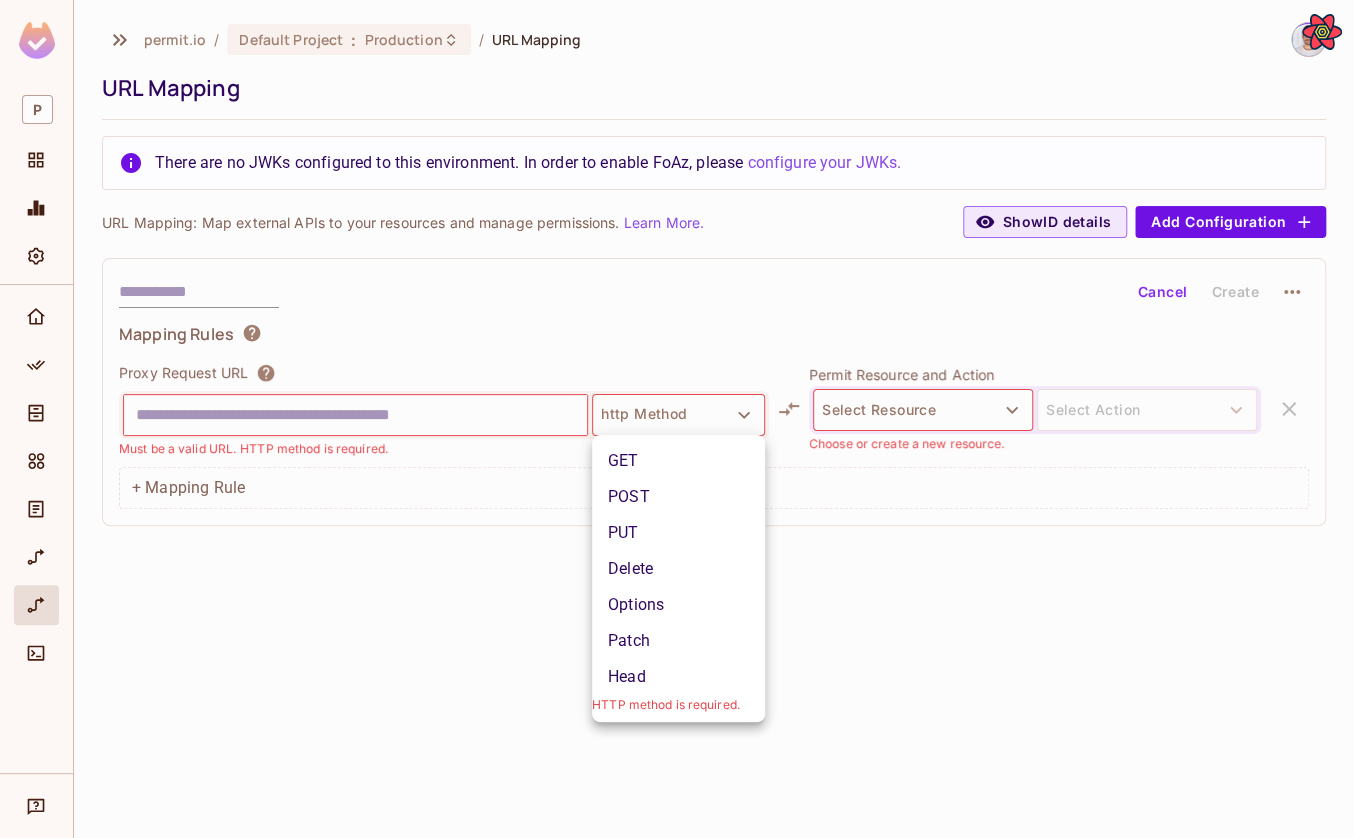 click at bounding box center (677, 419) 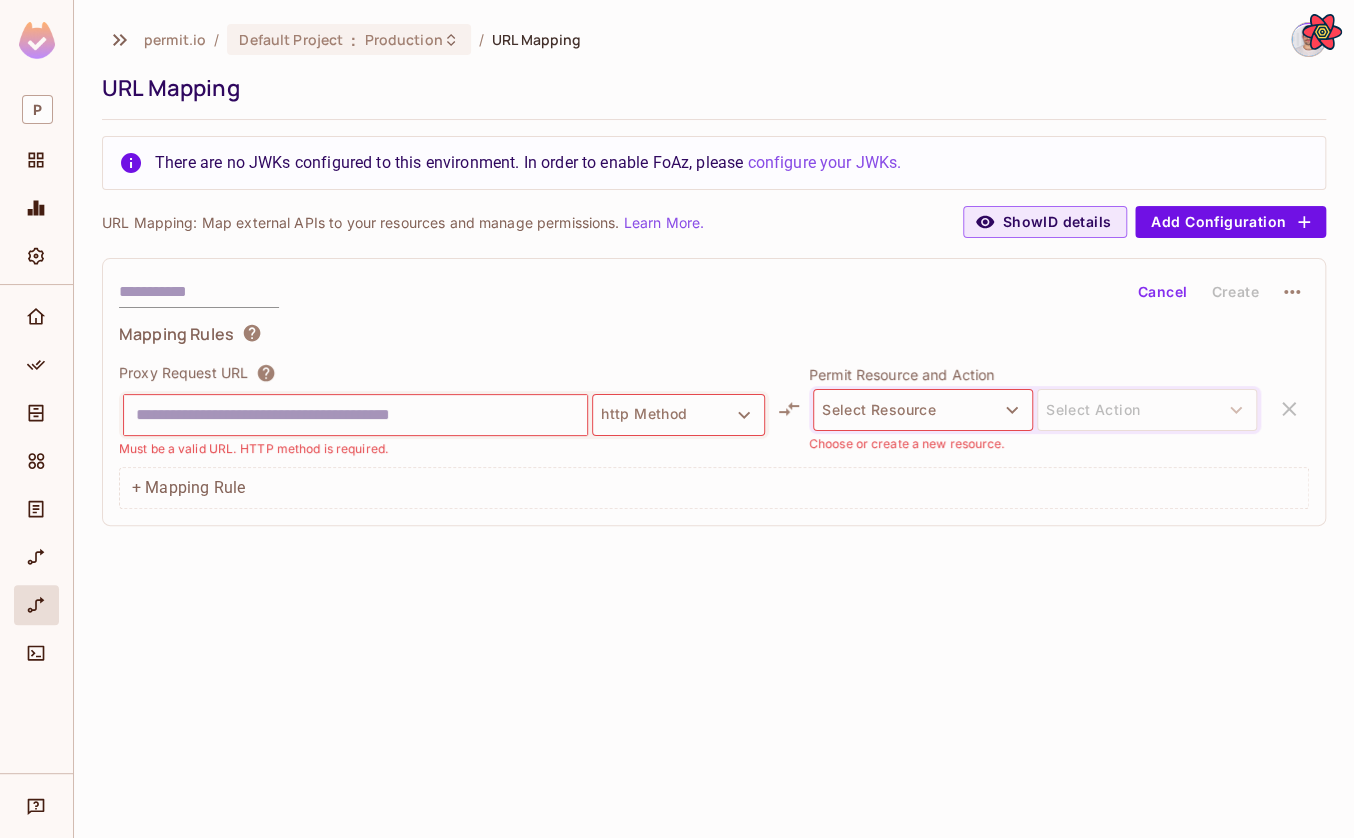 click on "GET POST PUT Delete Options Patch Head HTTP method is required." at bounding box center [677, 419] 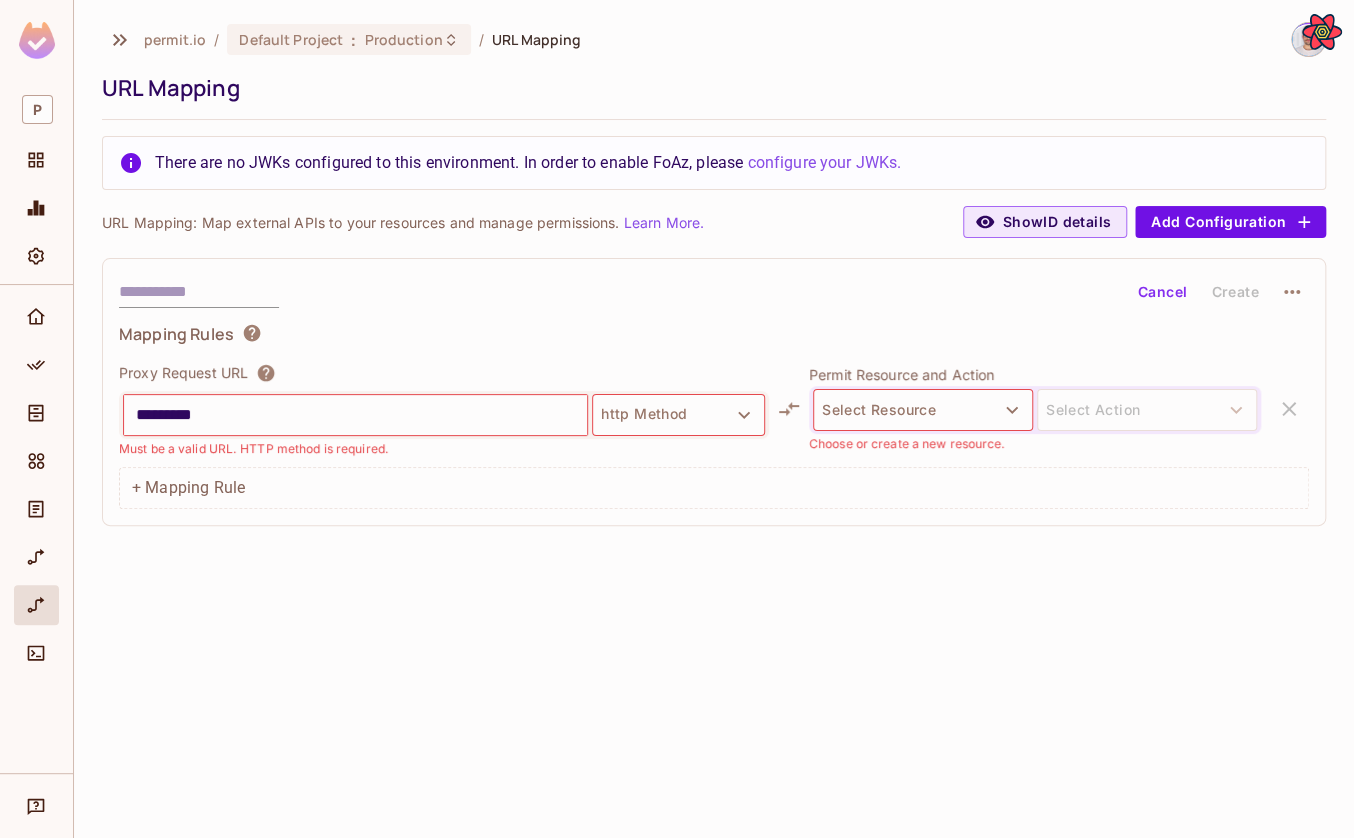 type on "**********" 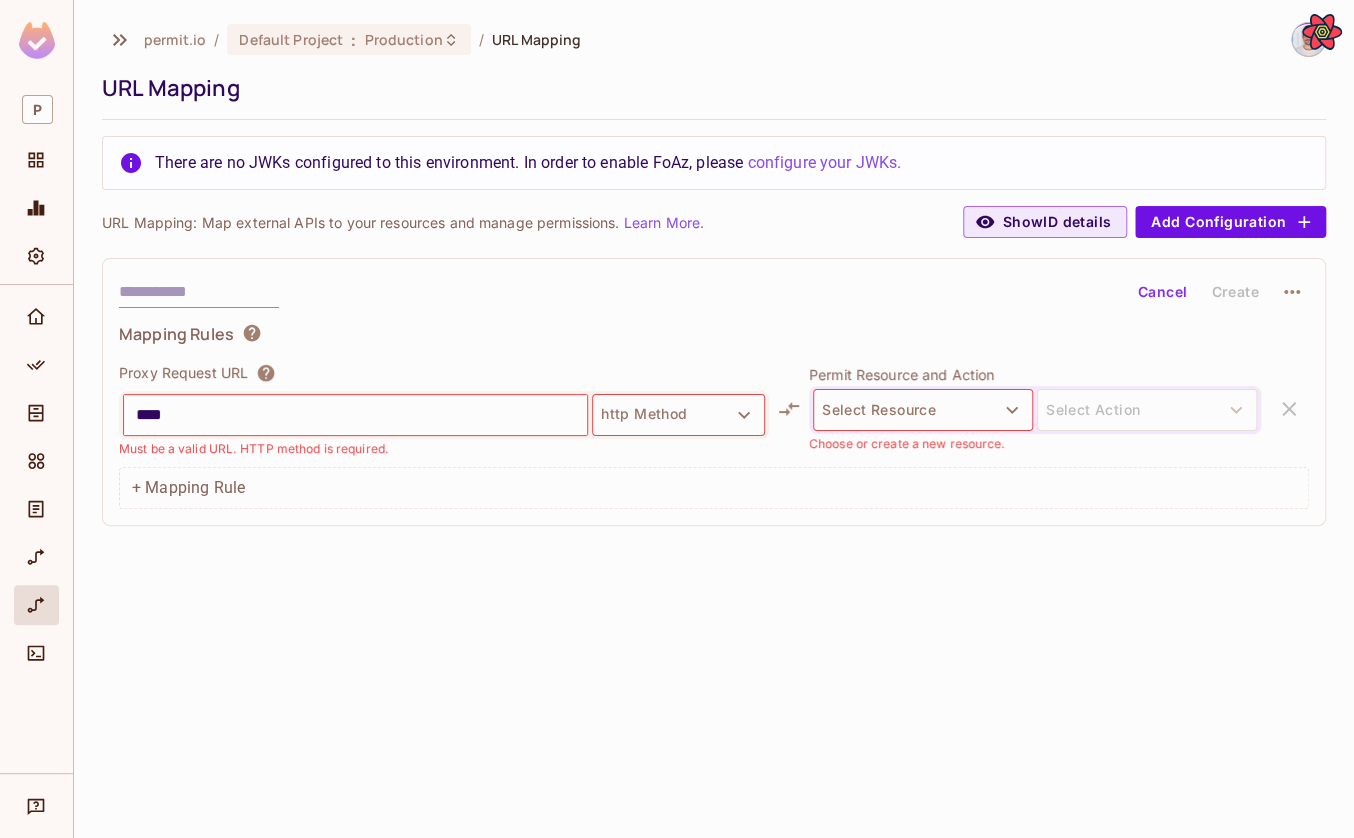 type on "****" 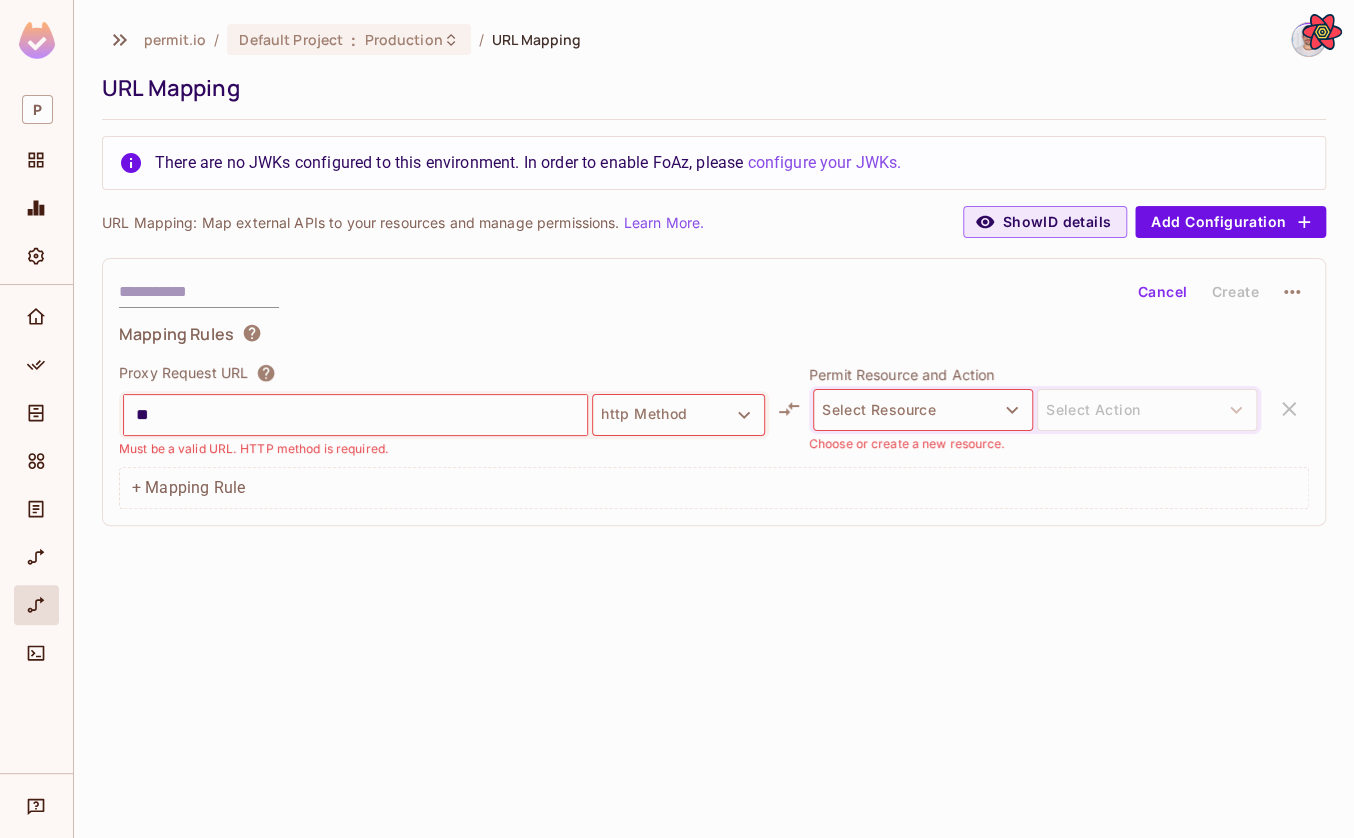 type on "*" 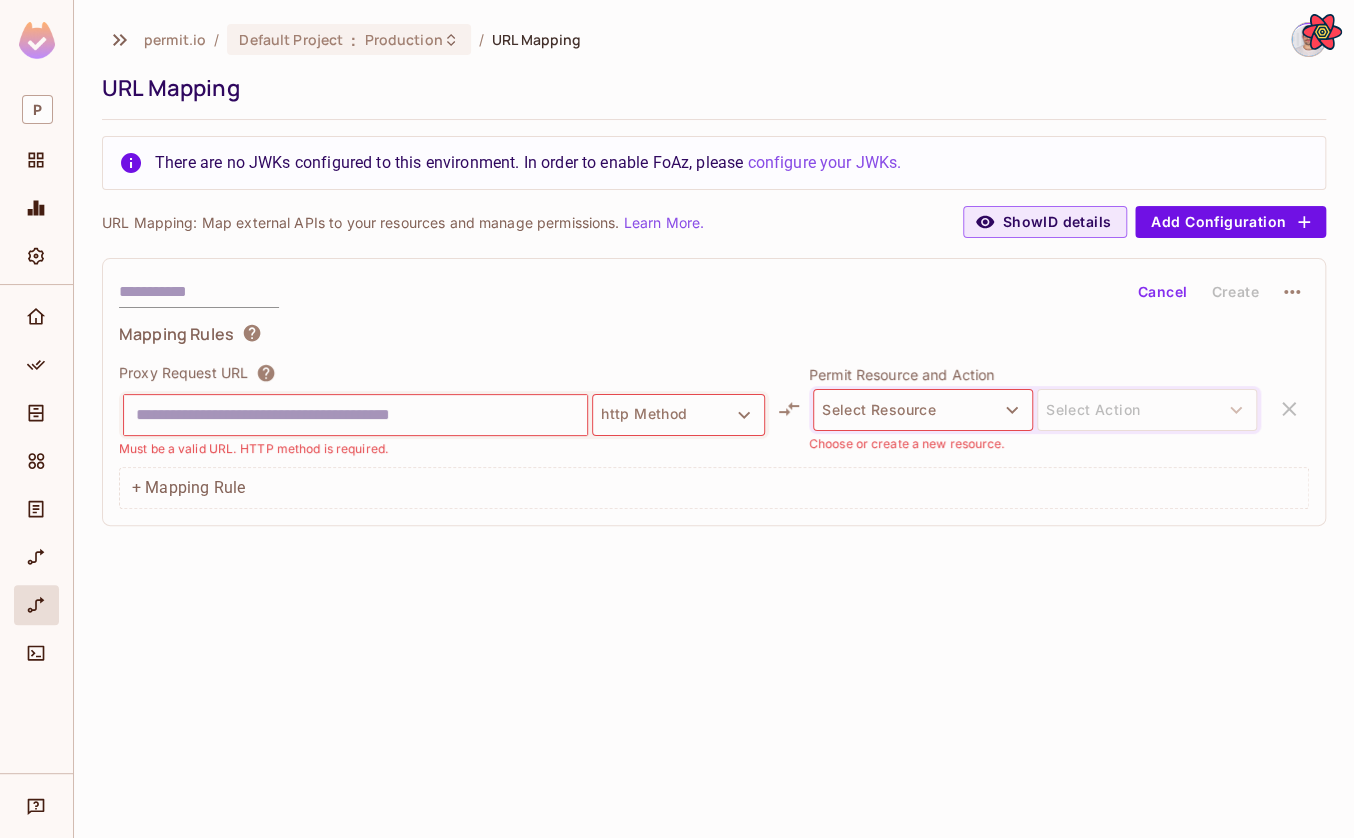click on "permit.io / Default Project : Production / URL Mapping URL Mapping There are no JWKs configured to this environment. In order to enable FoAz, please    configure your JWKs. URL Mapping: Map external APIs to your resources and manage permissions.   Learn More. Show  ID details Add Configuration Cancel Create Mapping Rules Proxy Request URL http Method Must be a valid URL. HTTP method is required. Permit Resource and Action Select Resource Select Action Choose or create a new resource. + Mapping Rule" at bounding box center [714, 419] 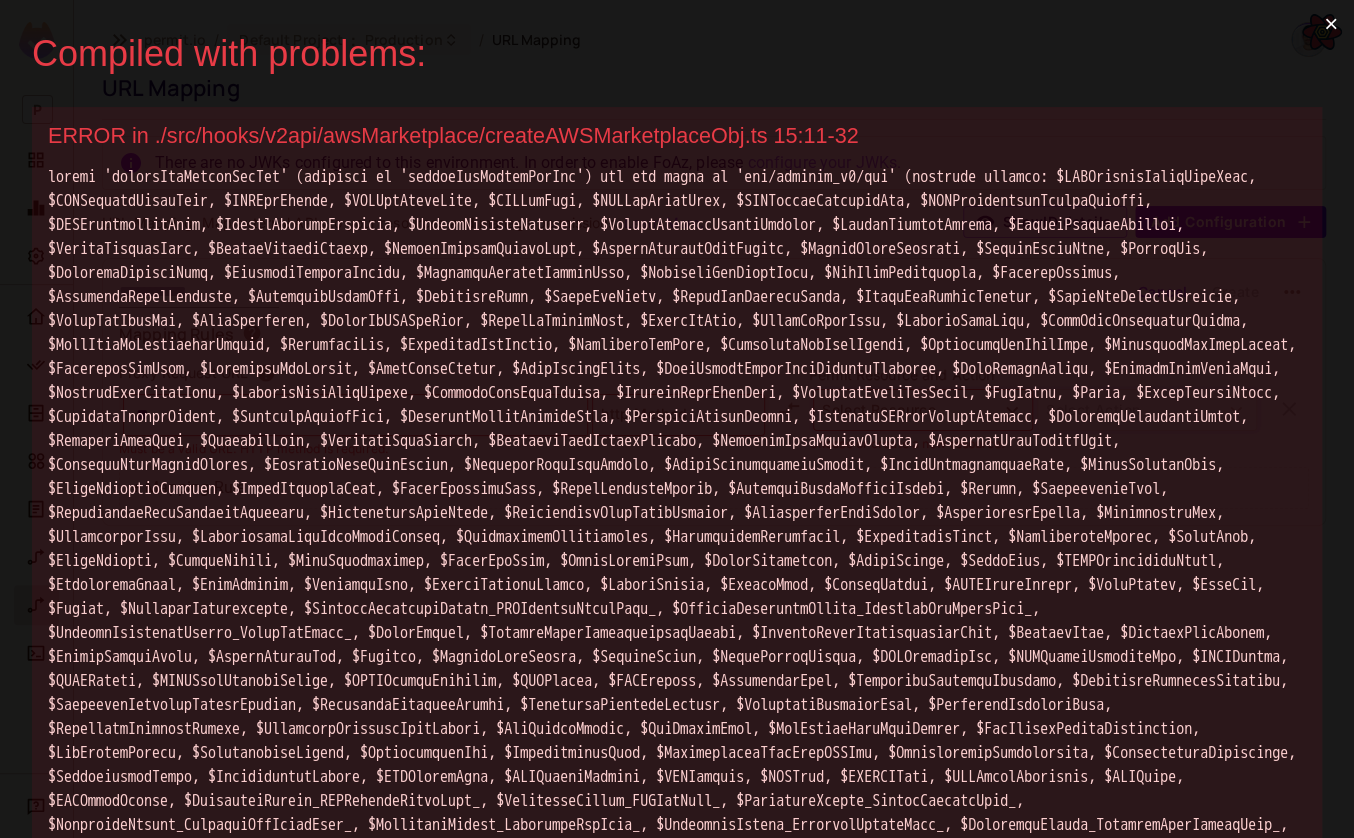 scroll, scrollTop: 0, scrollLeft: 0, axis: both 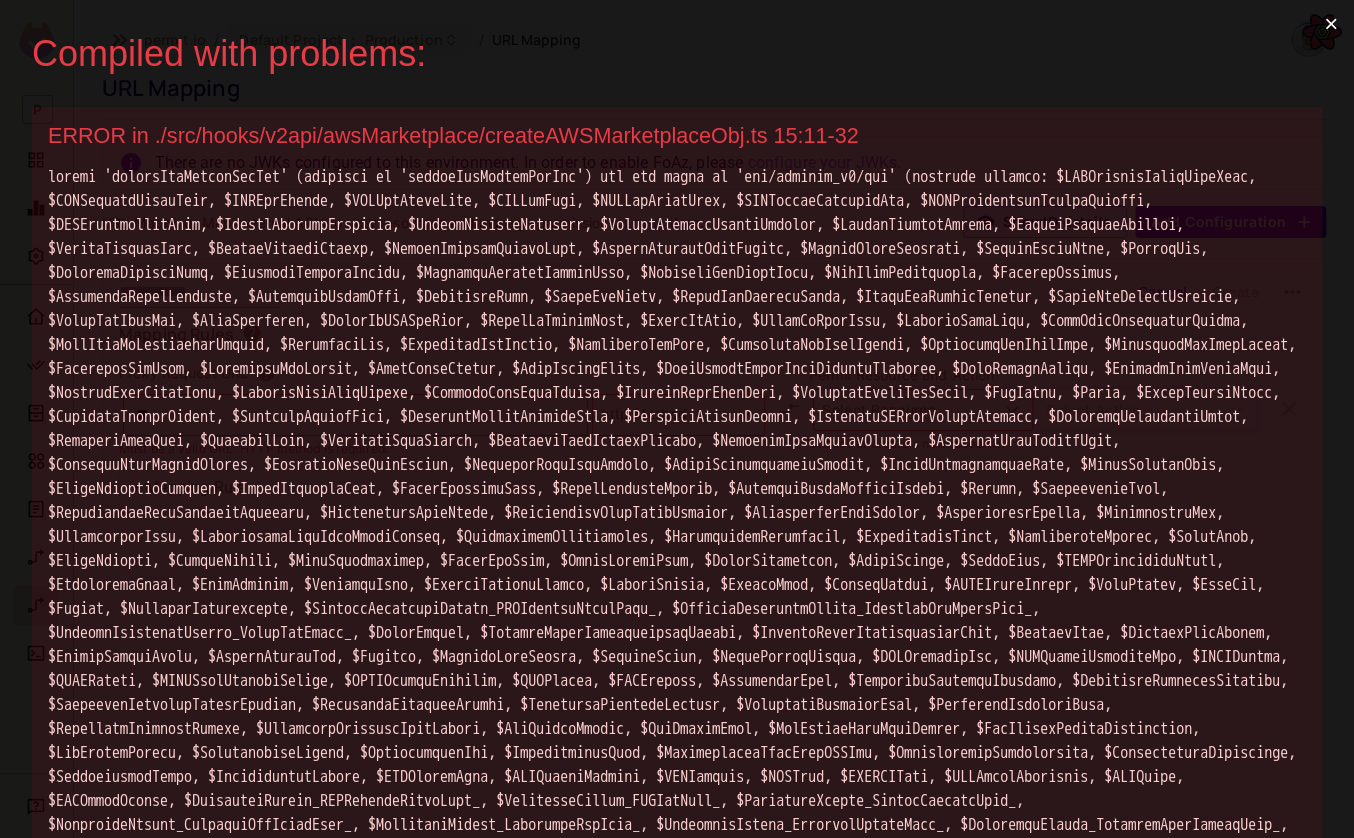 type on "**" 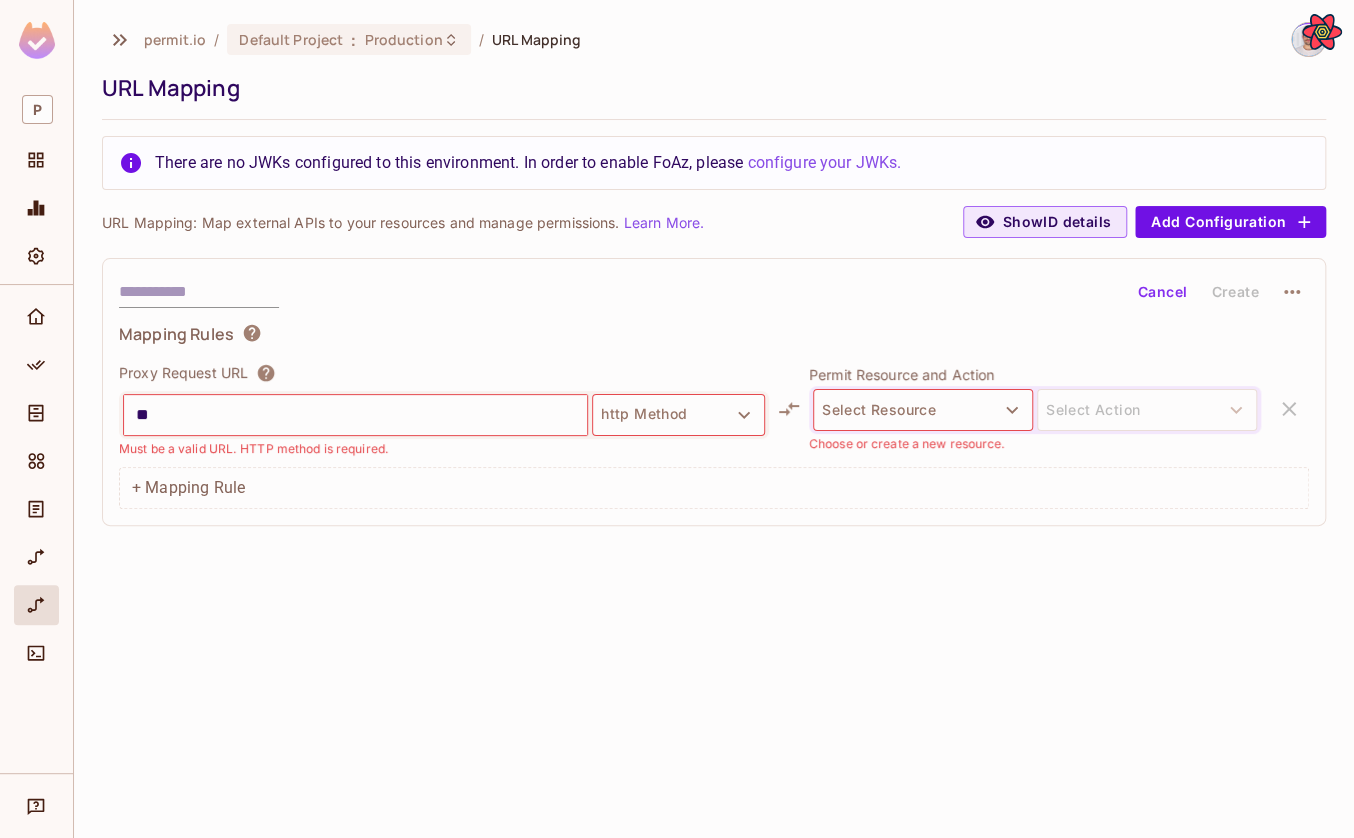 click on "permit.io / Default Project : Production / URL Mapping URL Mapping There are no JWKs configured to this environment. In order to enable FoAz, please    configure your JWKs. URL Mapping: Map external APIs to your resources and manage permissions.   Learn More. Show  ID details Add Configuration Cancel Create Mapping Rules Proxy Request URL ** http Method Must be a valid URL. HTTP method is required. Permit Resource and Action Select Resource Select Action Choose or create a new resource. + Mapping Rule" at bounding box center [714, 419] 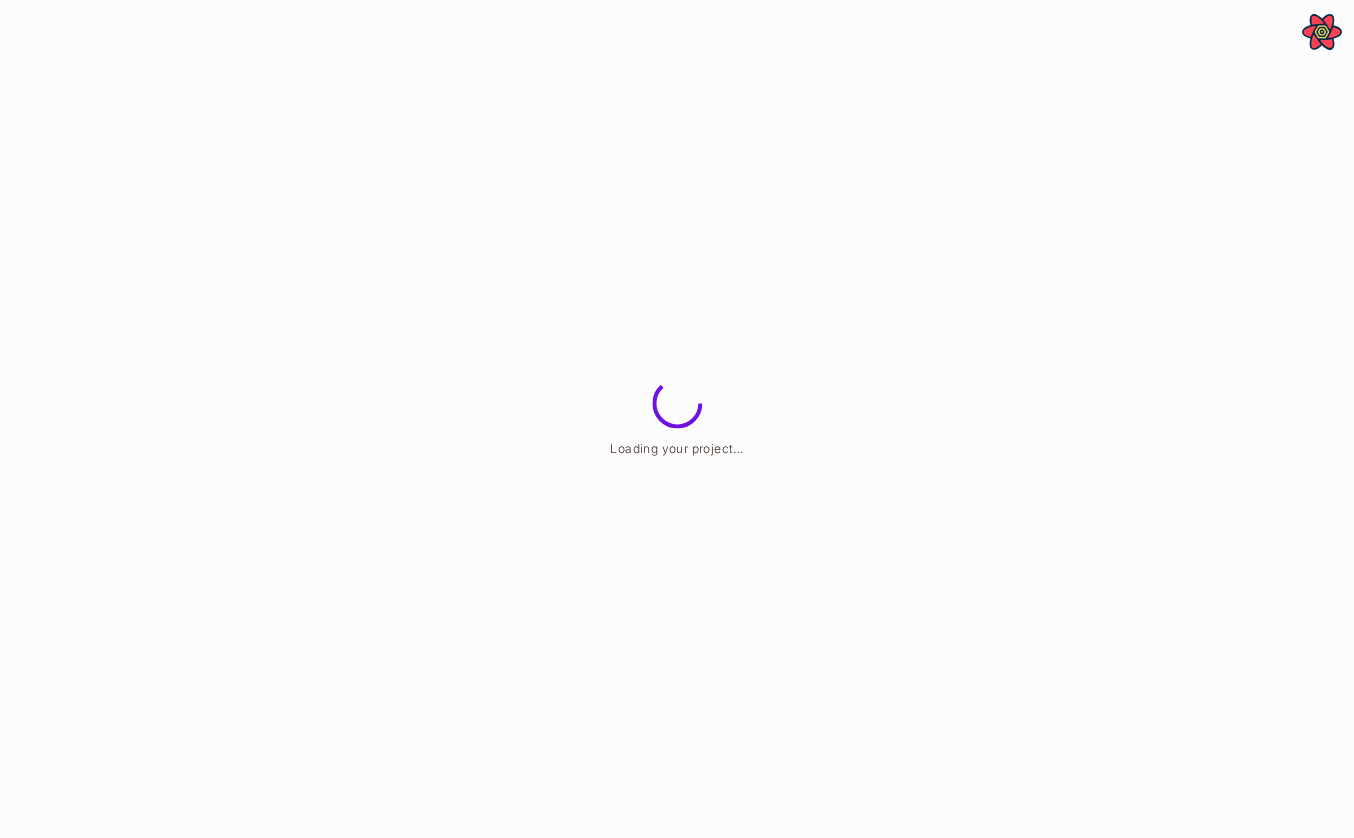 scroll, scrollTop: 0, scrollLeft: 0, axis: both 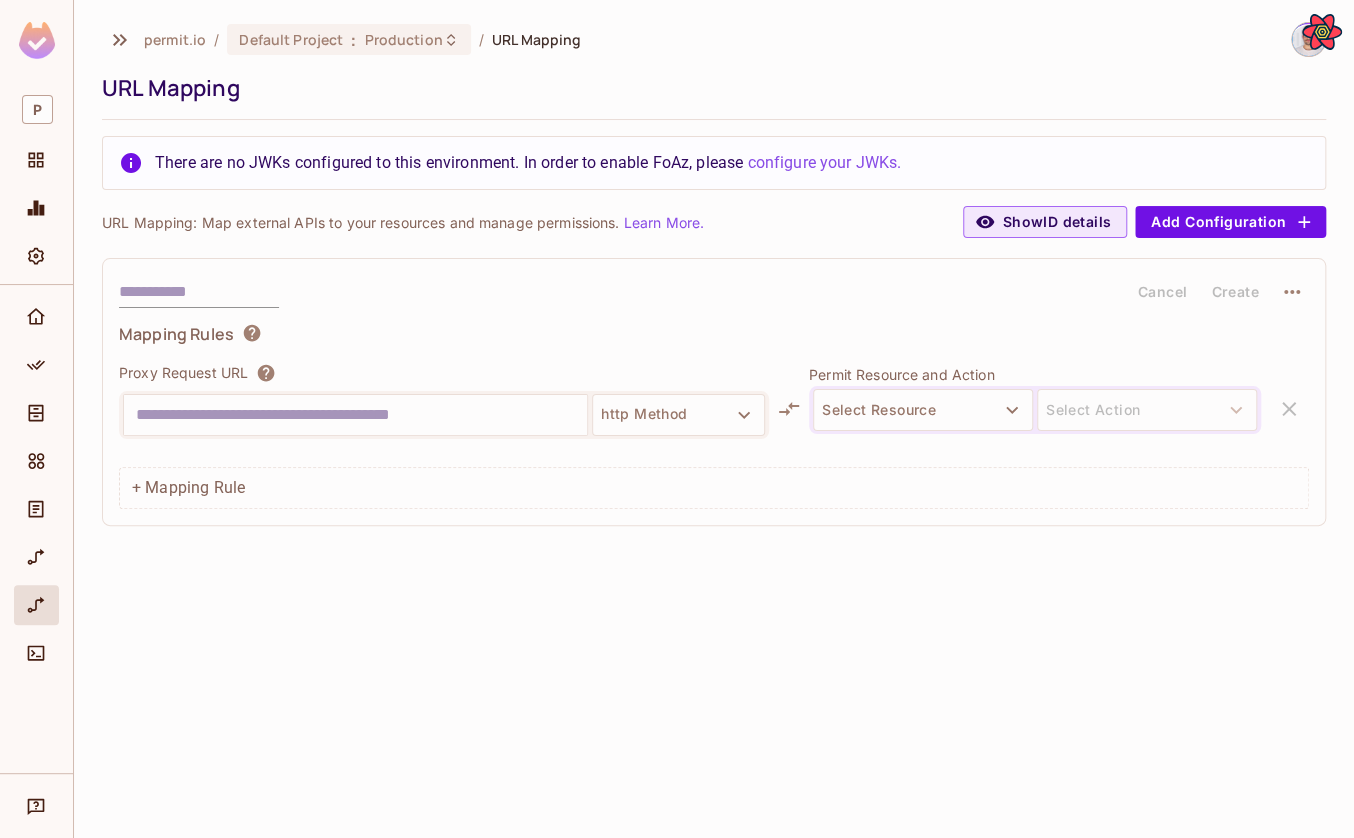 click at bounding box center [355, 415] 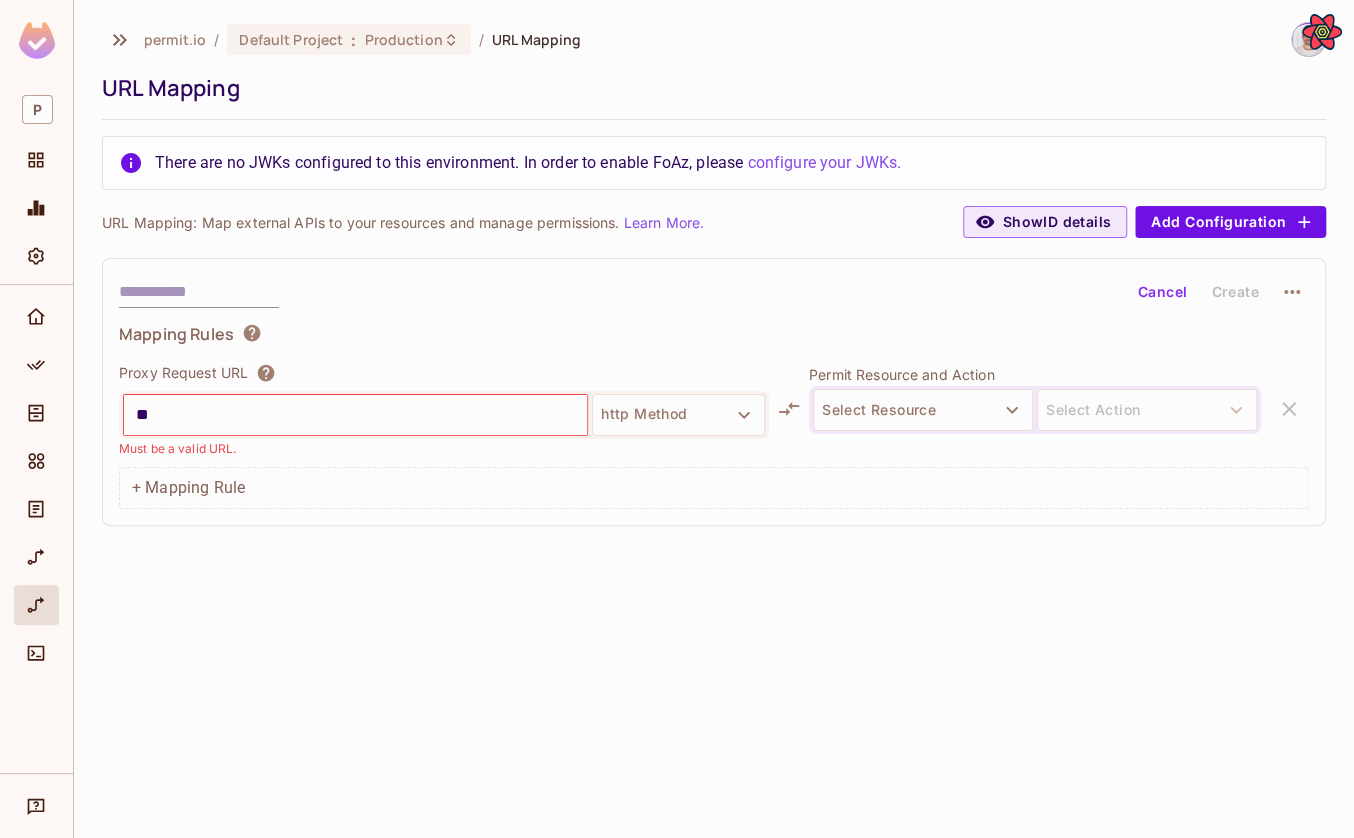 type on "*" 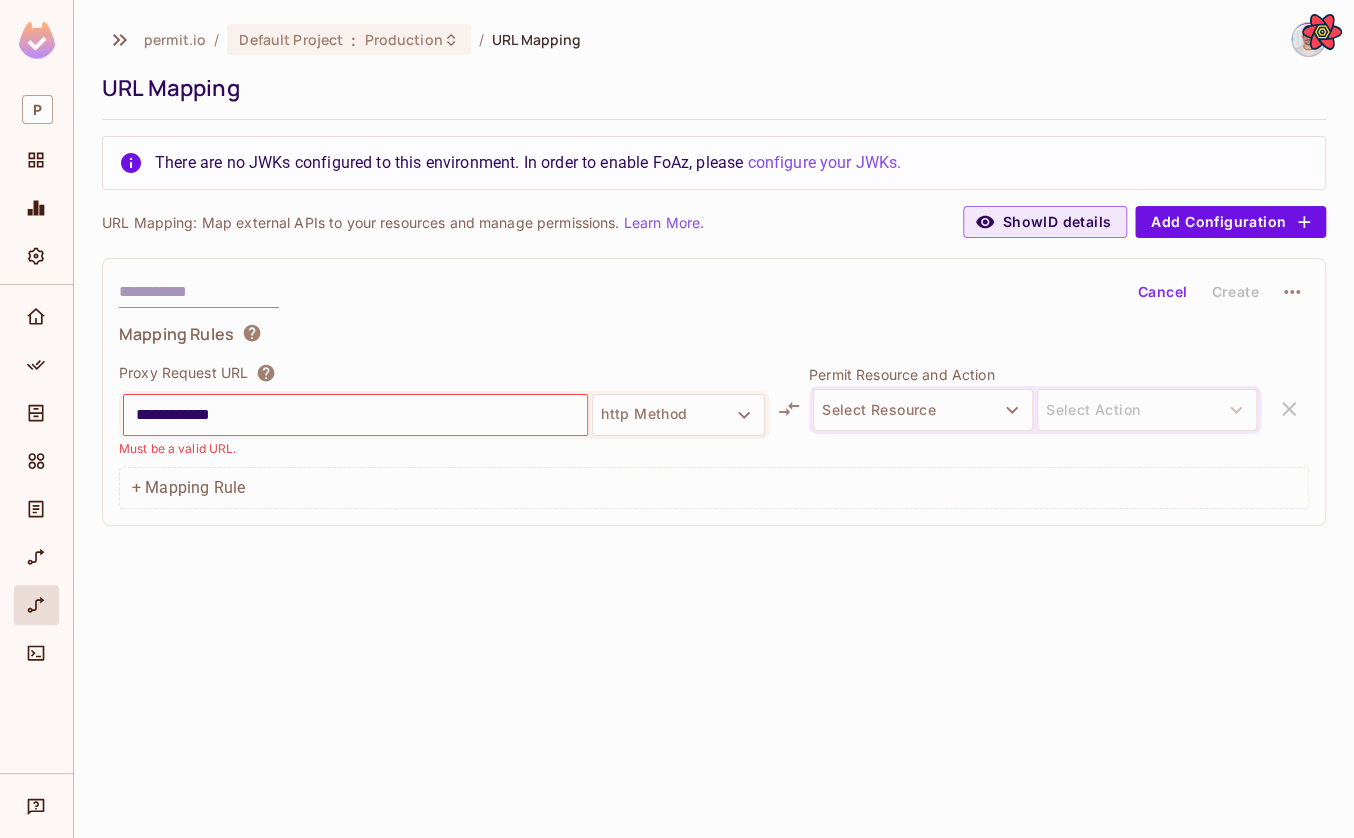 type on "**********" 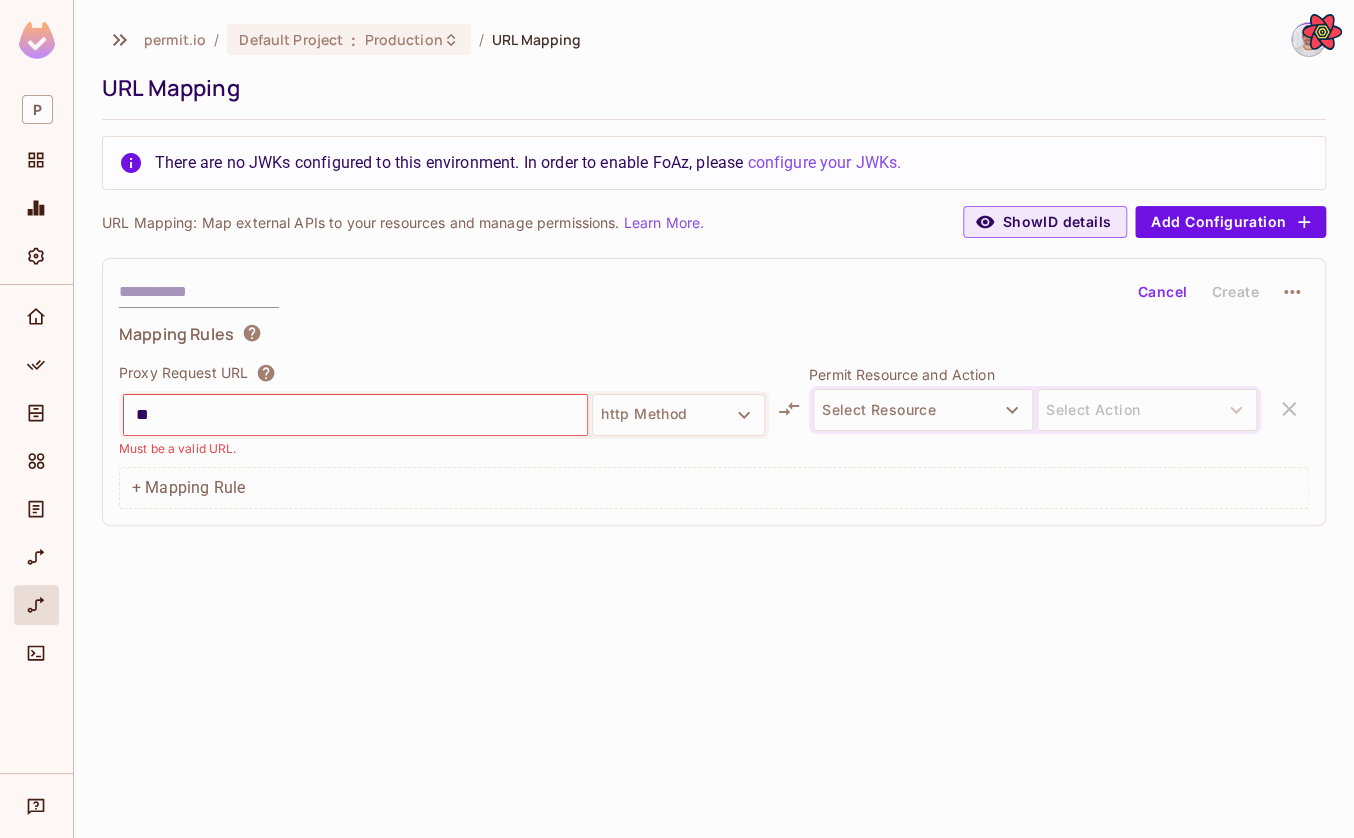 type on "*" 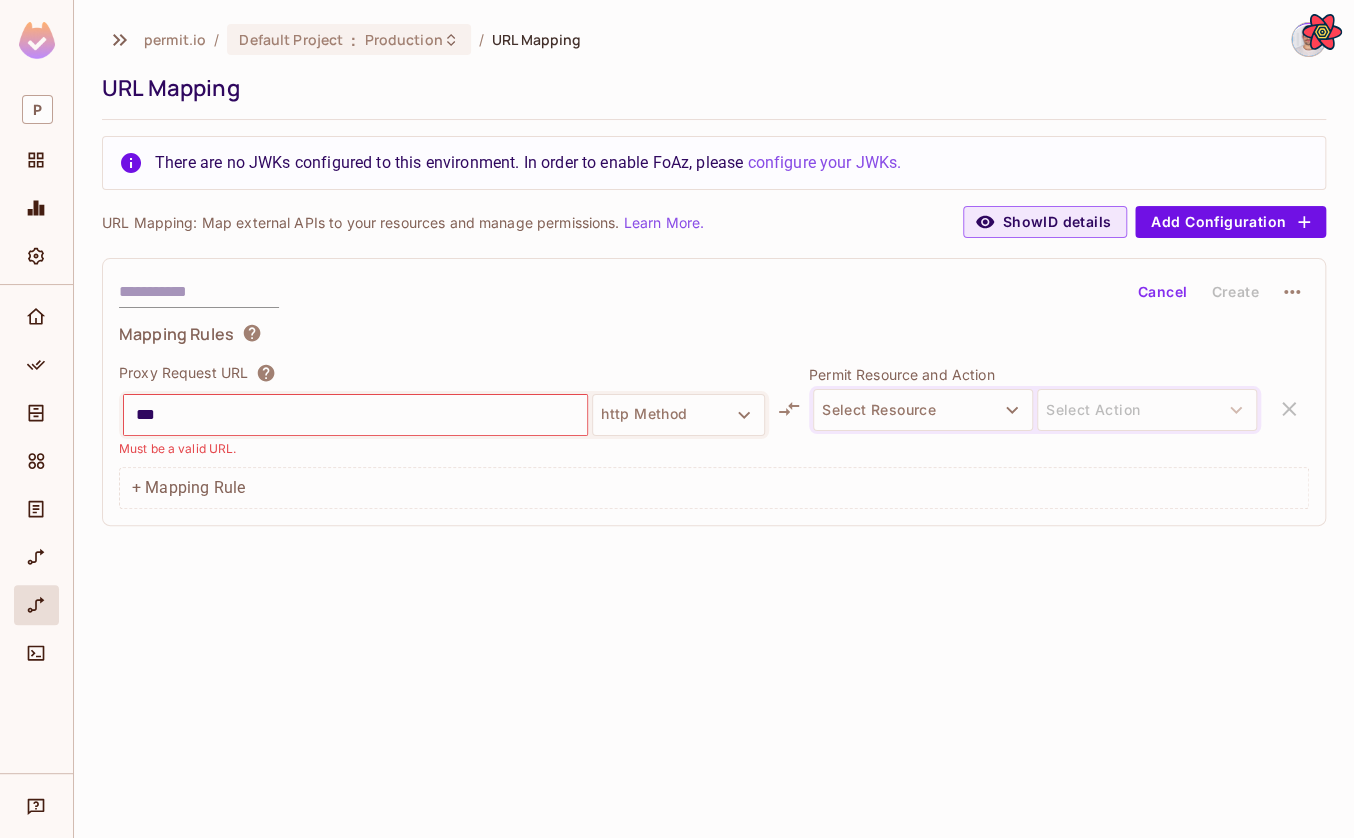 click on "permit.io / Default Project : Production / URL Mapping URL Mapping There are no JWKs configured to this environment. In order to enable FoAz, please    configure your JWKs. URL Mapping: Map external APIs to your resources and manage permissions.   Learn More. Show  ID details Add Configuration Cancel Create Mapping Rules Proxy Request URL *** http Method Must be a valid URL. Permit Resource and Action Select Resource Select Action + Mapping Rule" at bounding box center (714, 419) 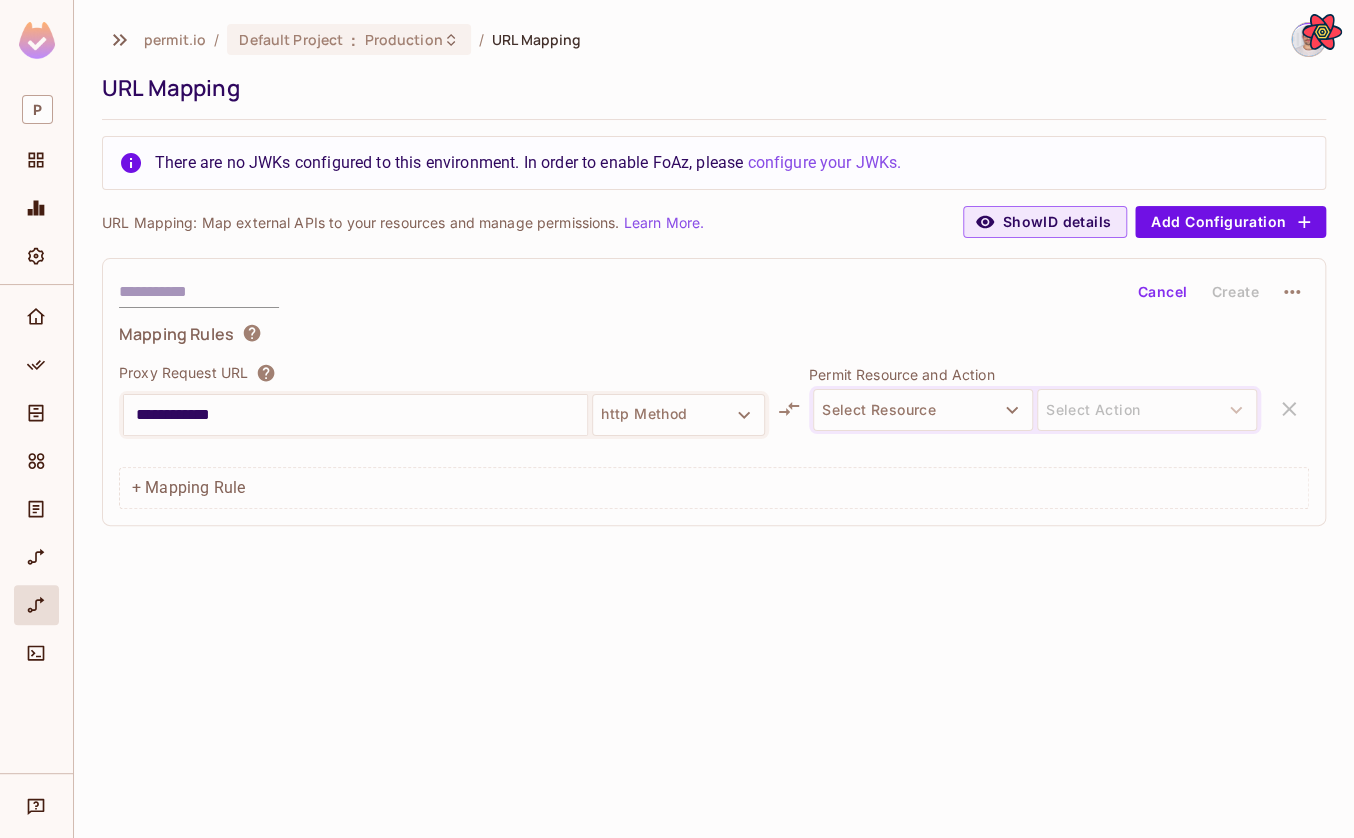 type on "**********" 